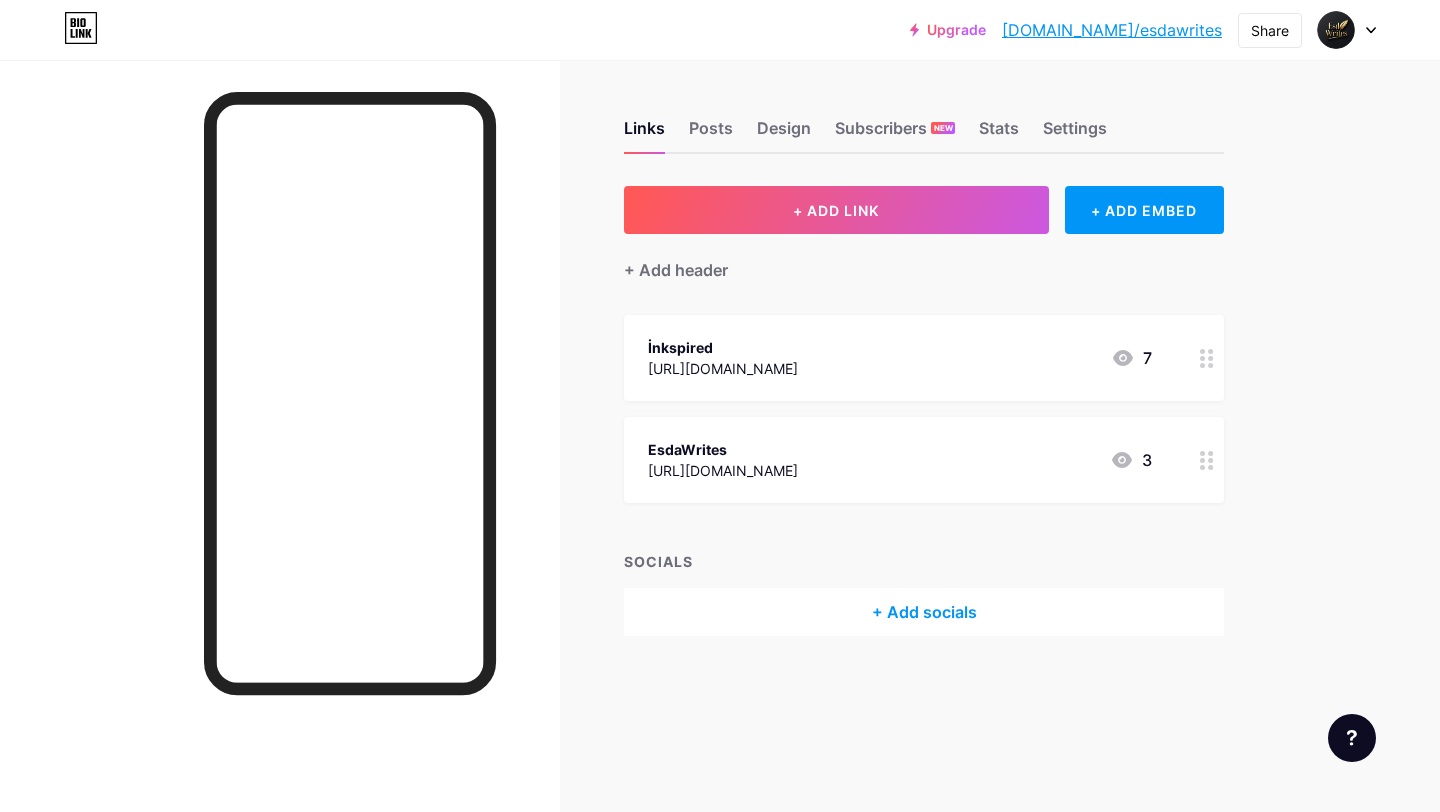scroll, scrollTop: 0, scrollLeft: 0, axis: both 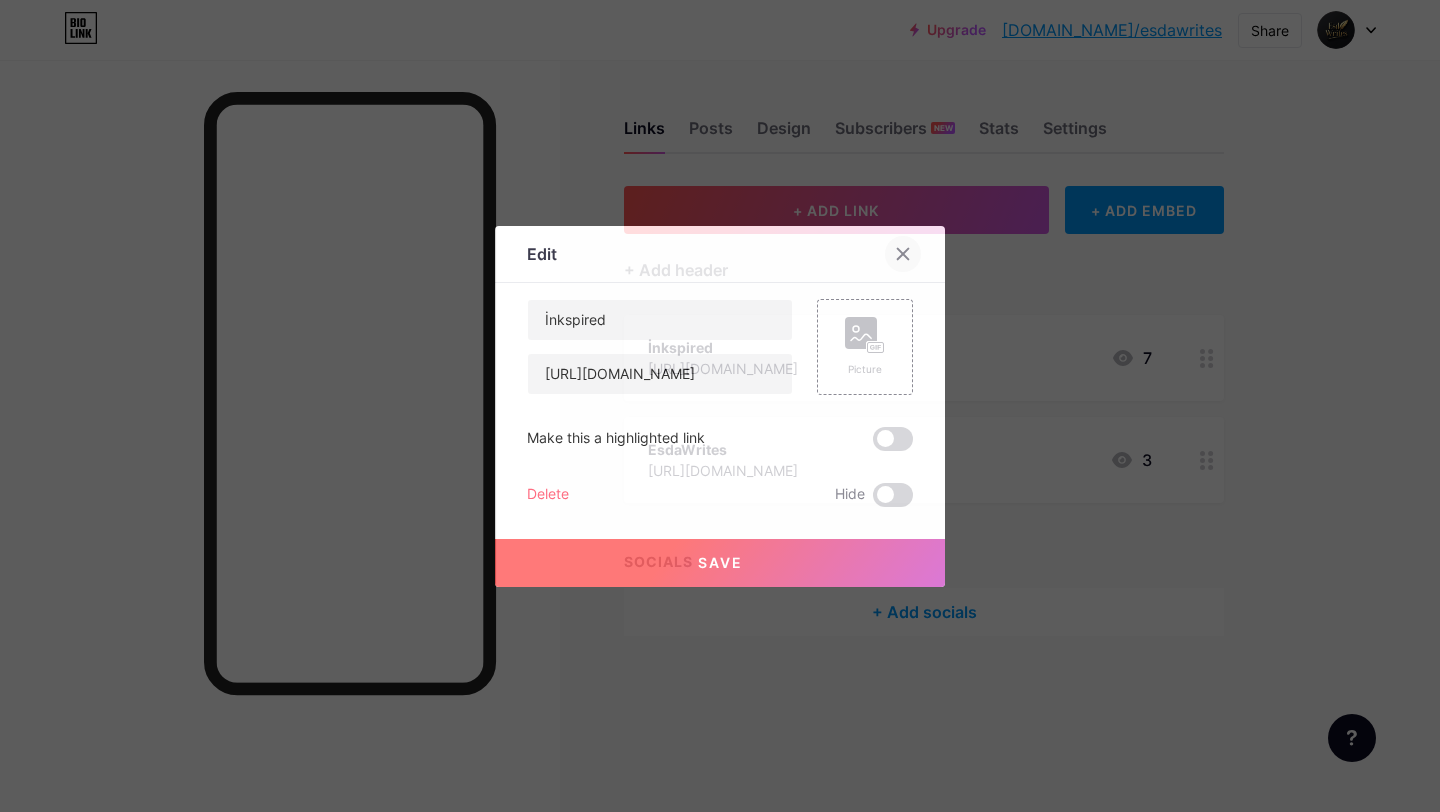 click 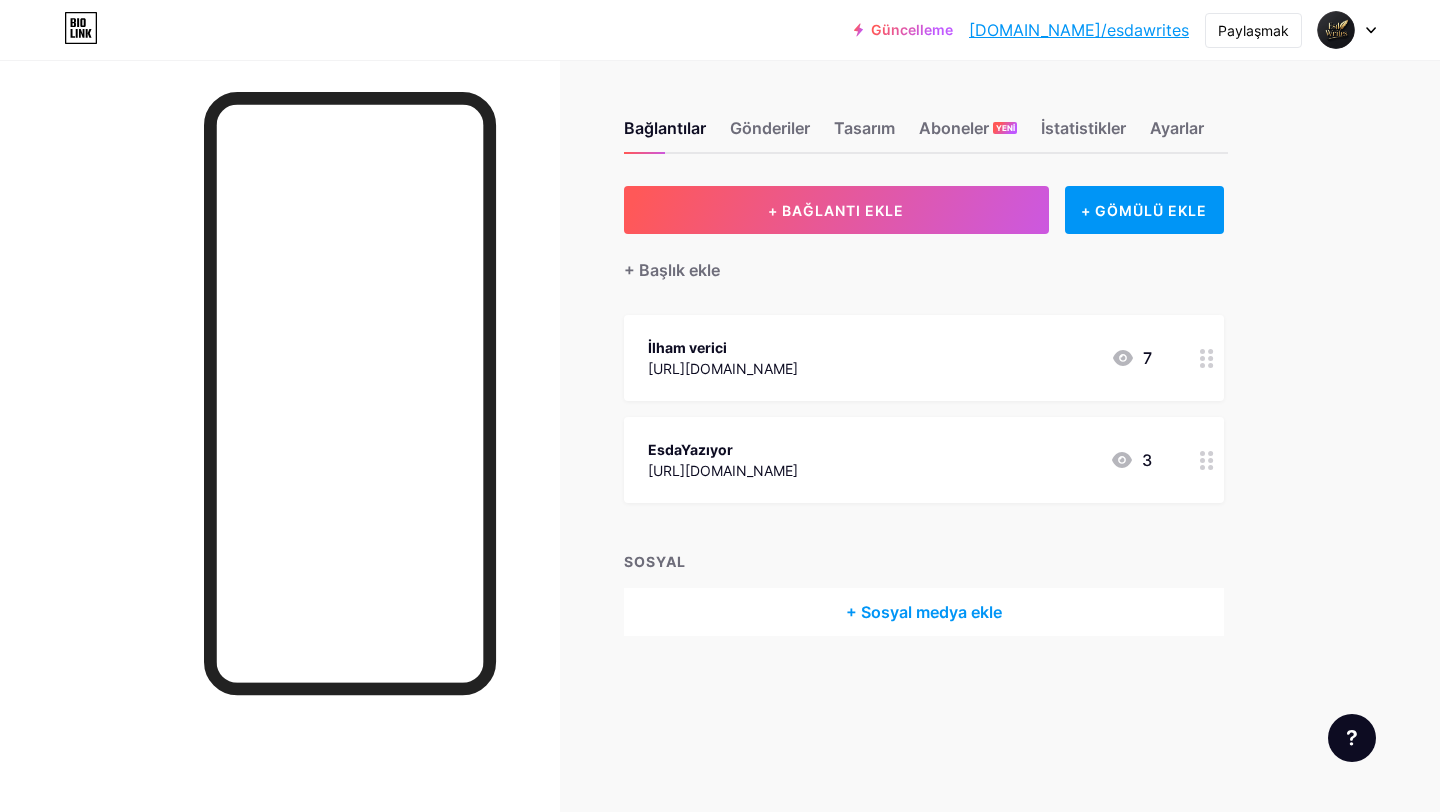 click 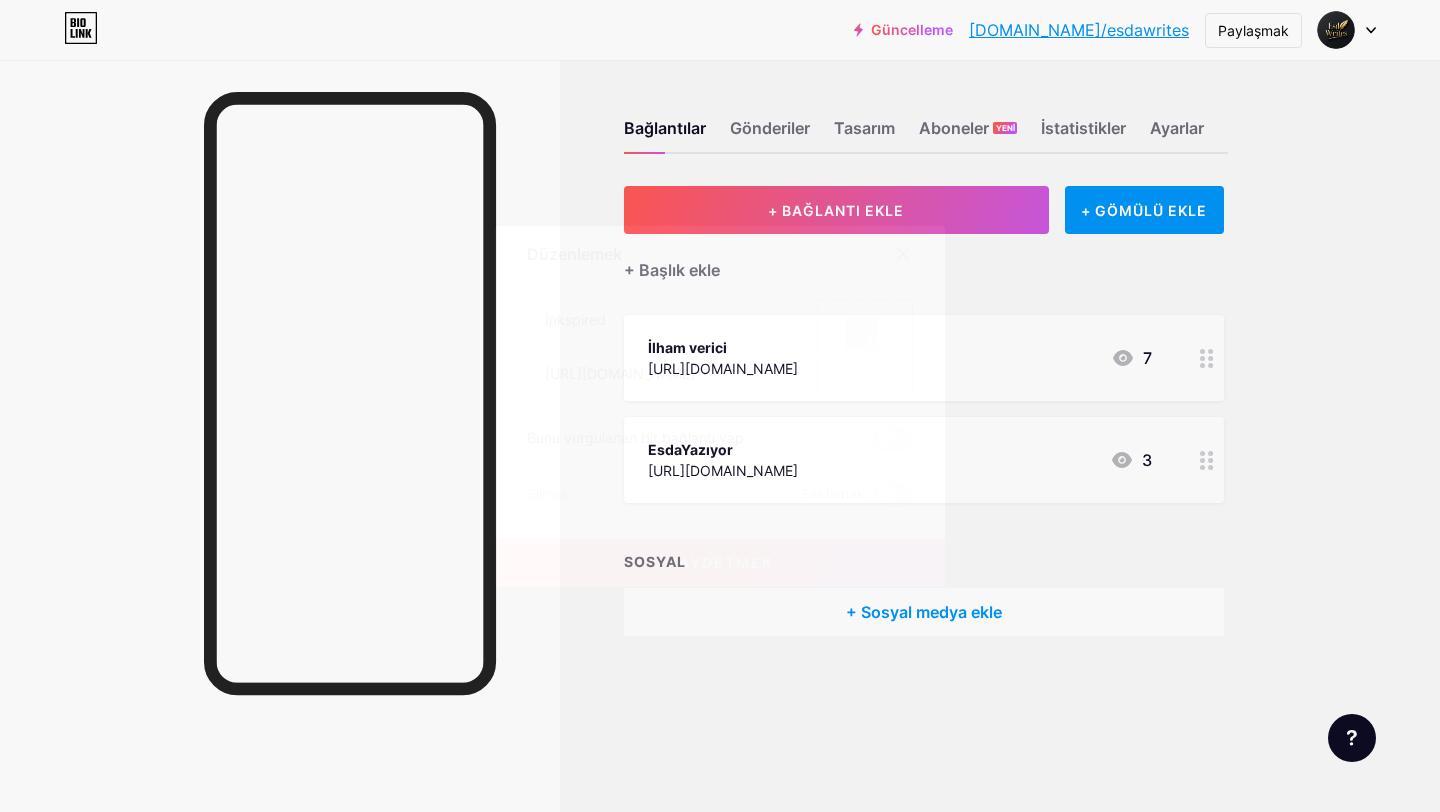 click 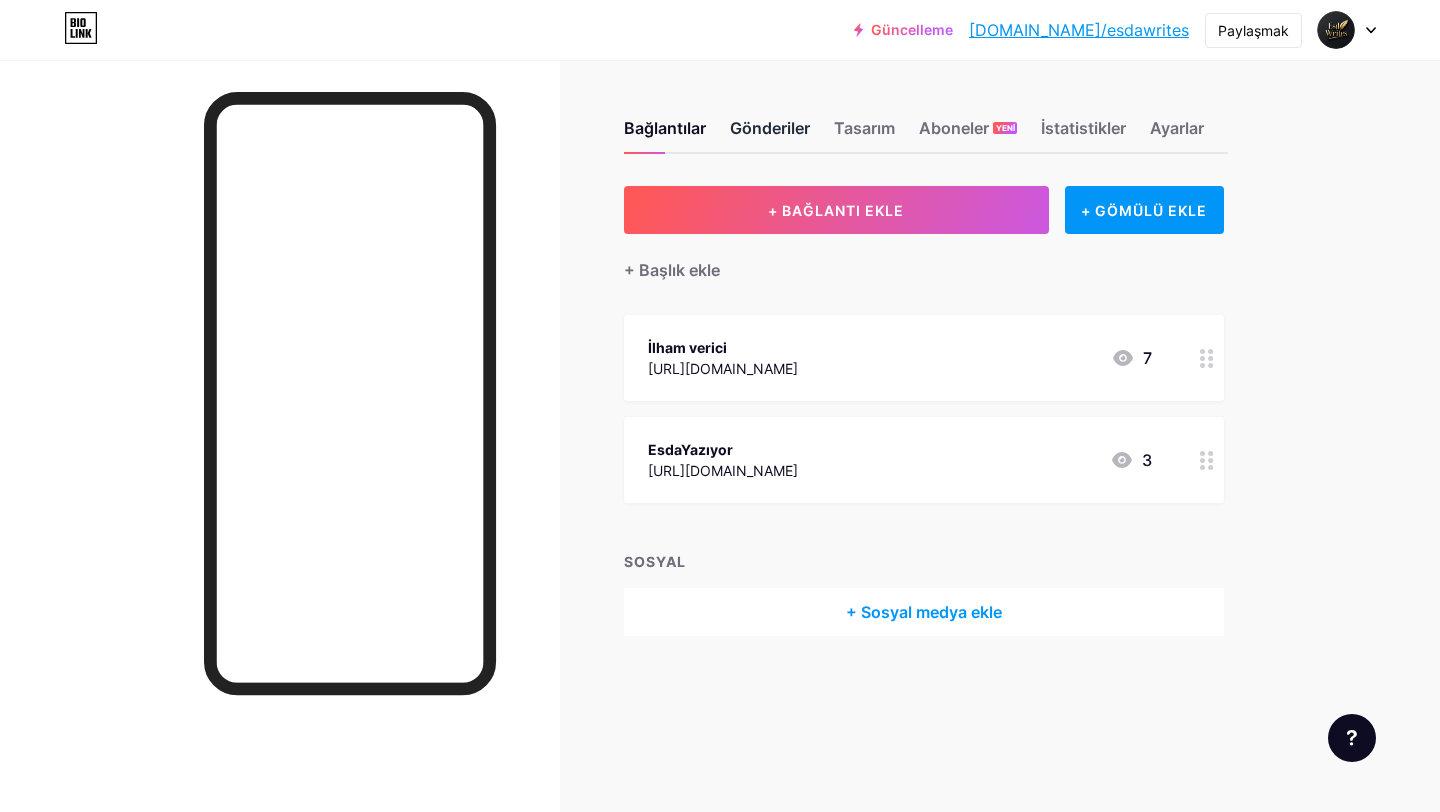 click on "Gönderiler" at bounding box center (770, 128) 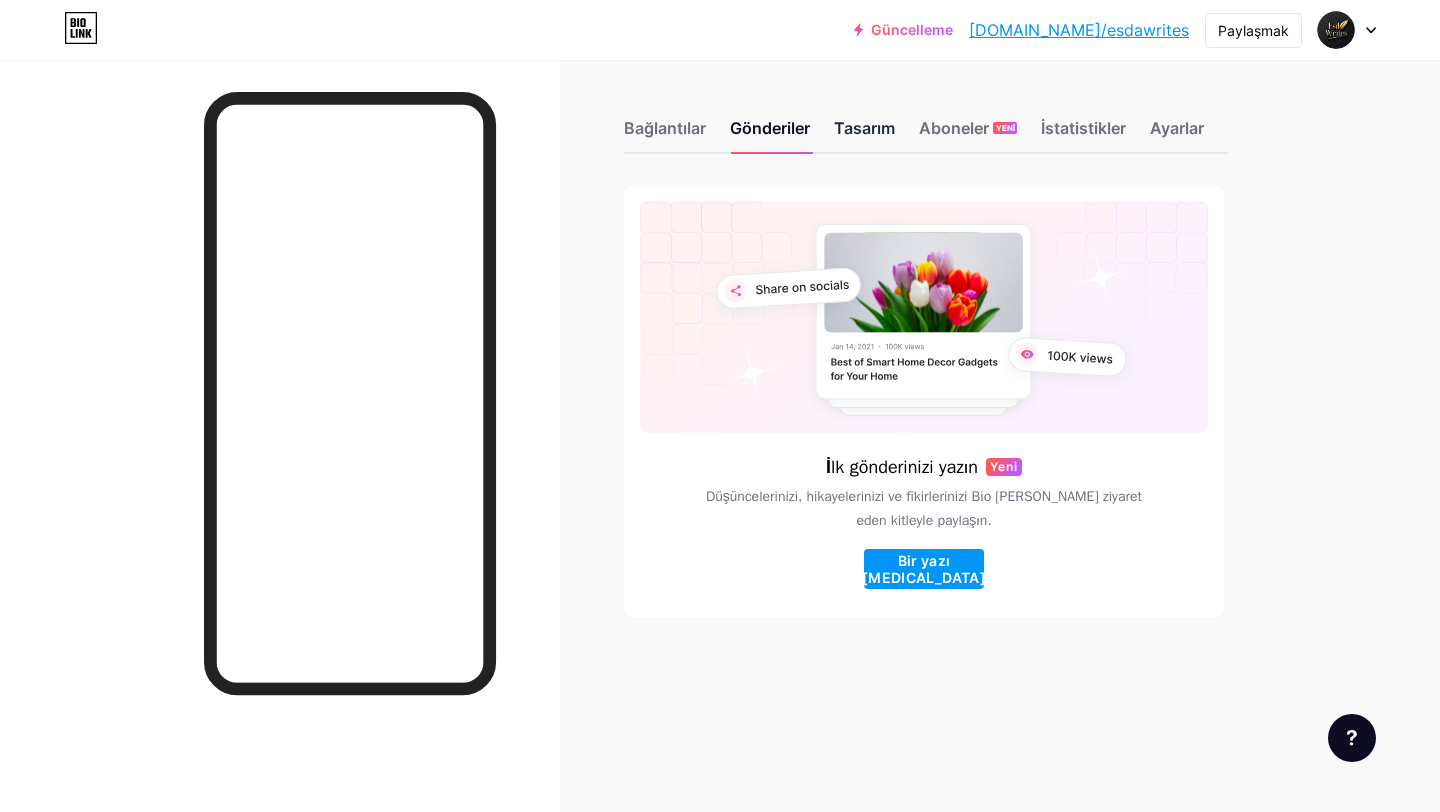 click on "Tasarım" at bounding box center [864, 128] 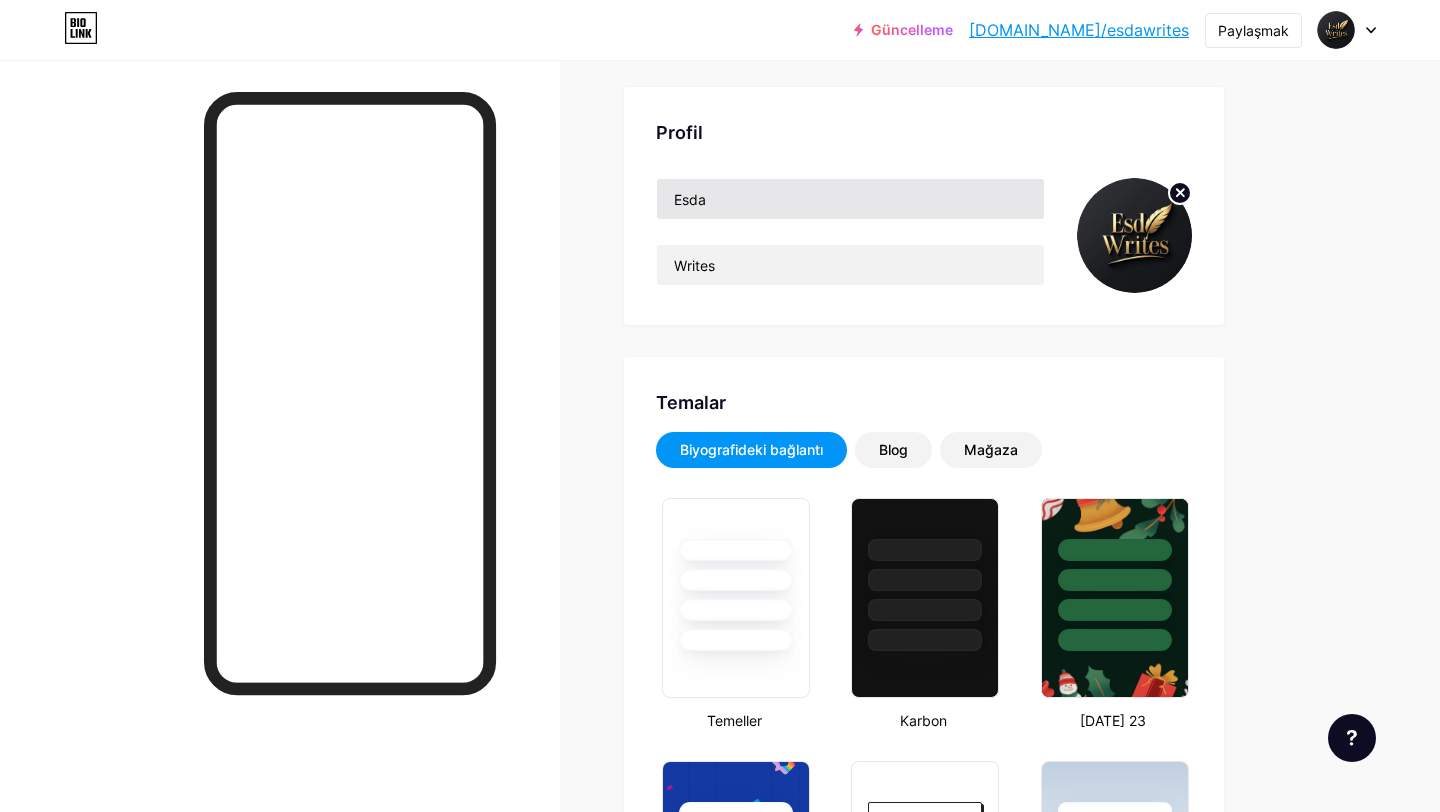 scroll, scrollTop: 0, scrollLeft: 0, axis: both 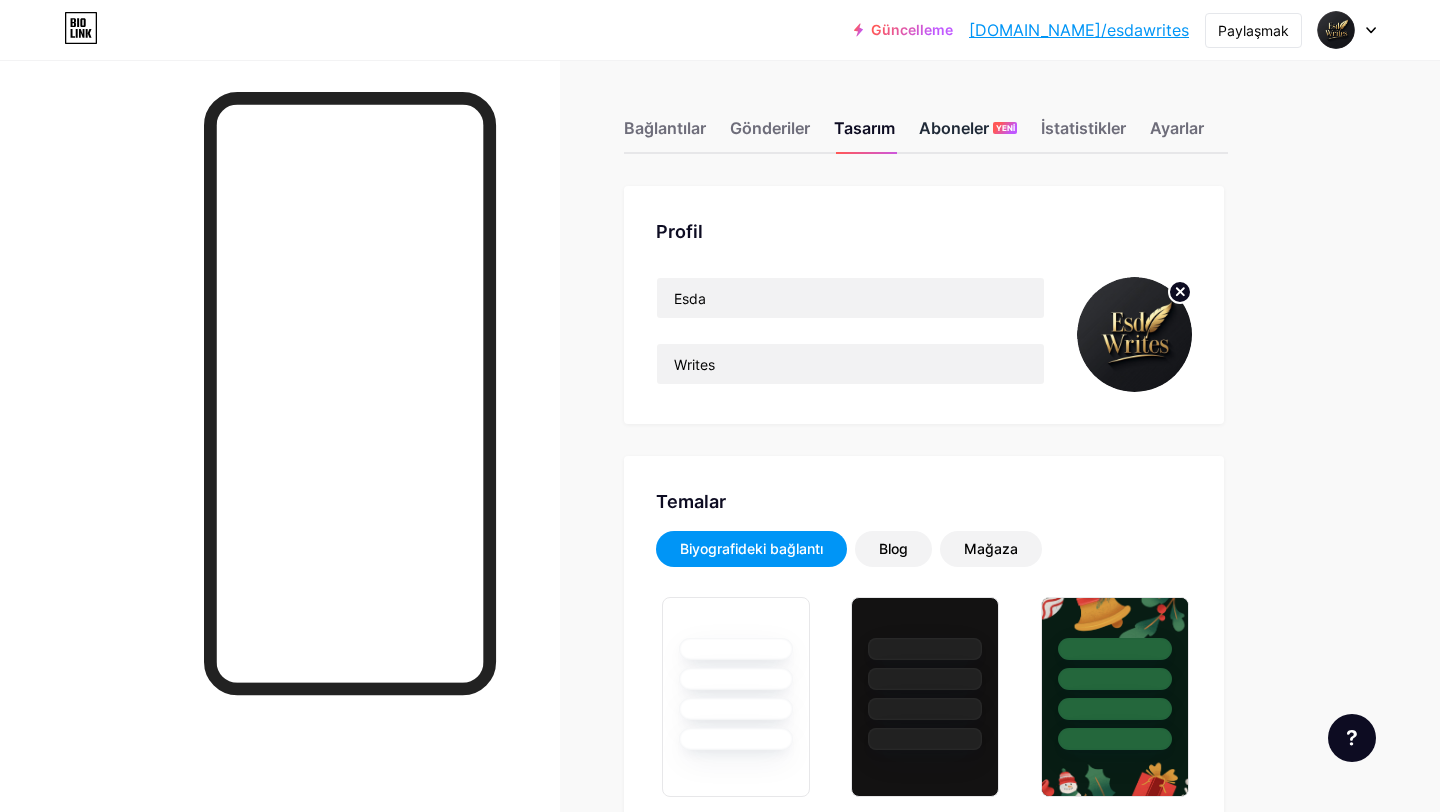 click on "Aboneler" at bounding box center (954, 128) 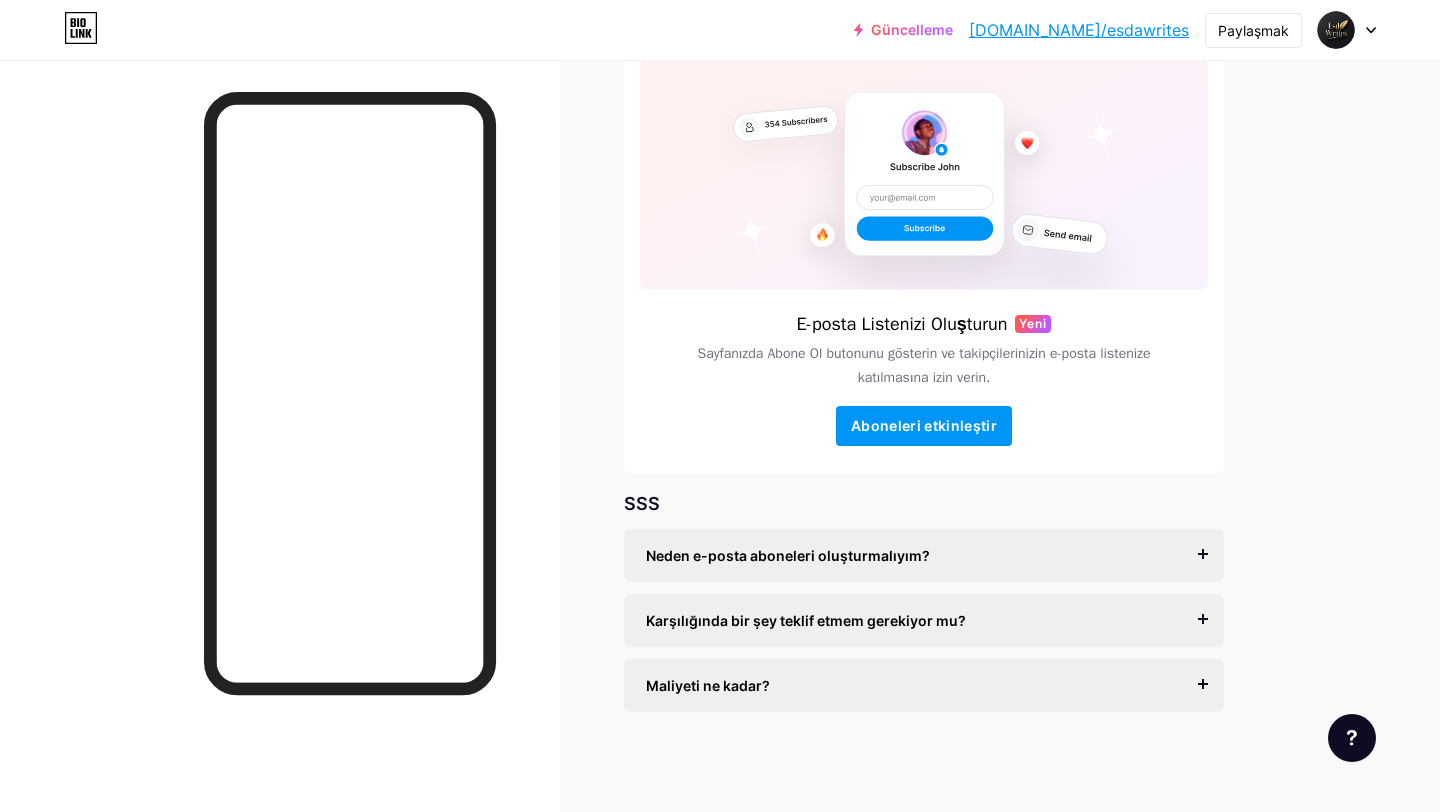 scroll, scrollTop: 0, scrollLeft: 0, axis: both 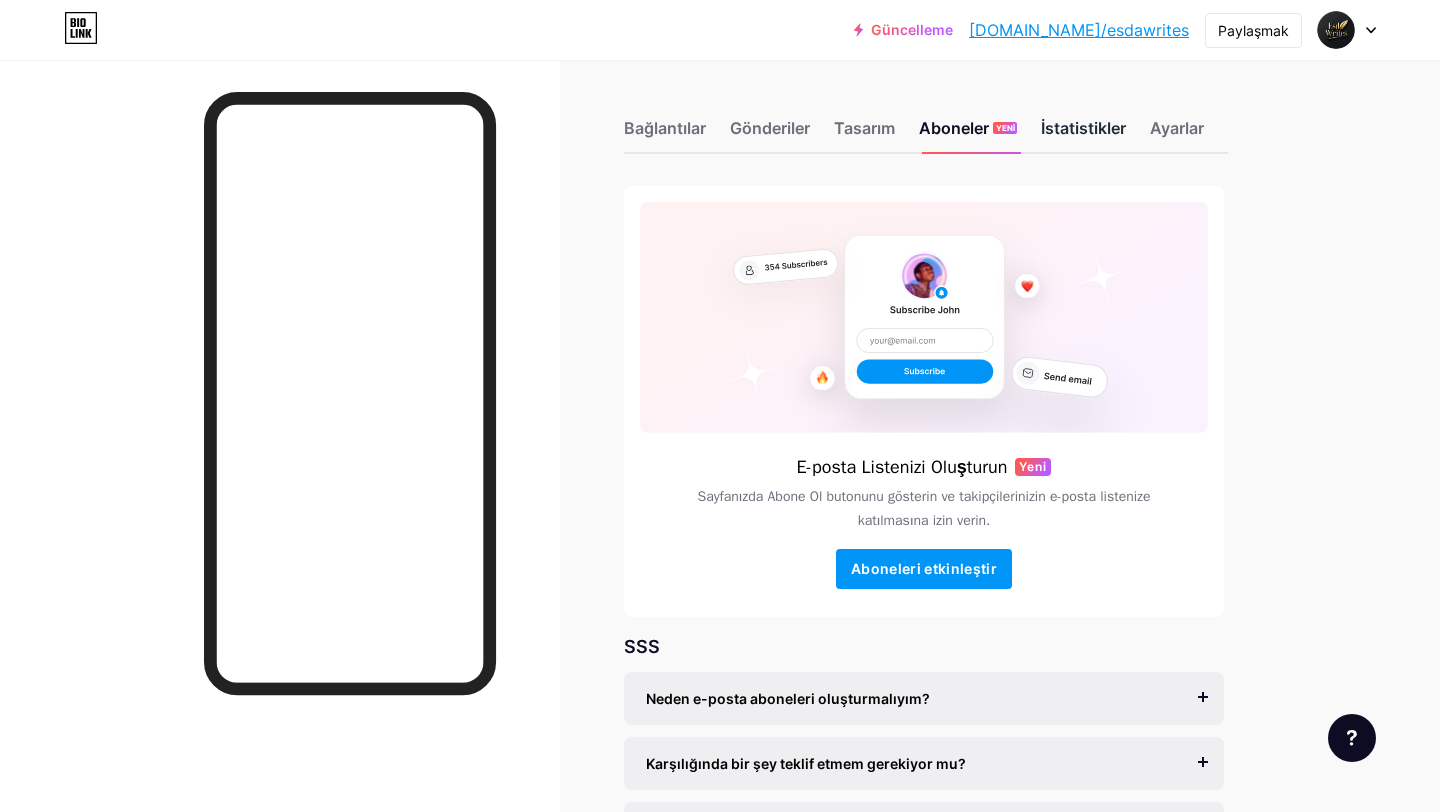 click on "İstatistikler" at bounding box center [1083, 134] 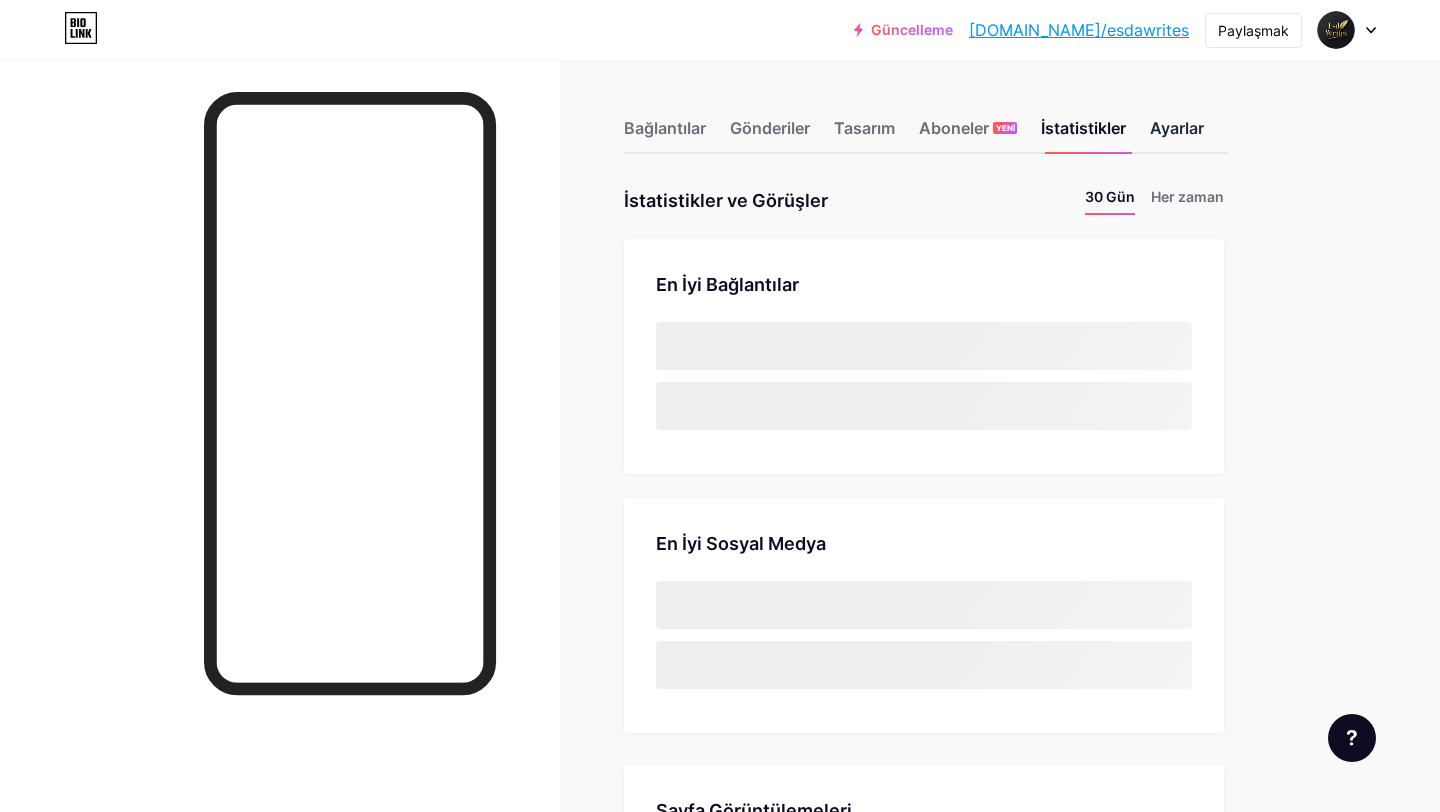 scroll, scrollTop: 999188, scrollLeft: 998560, axis: both 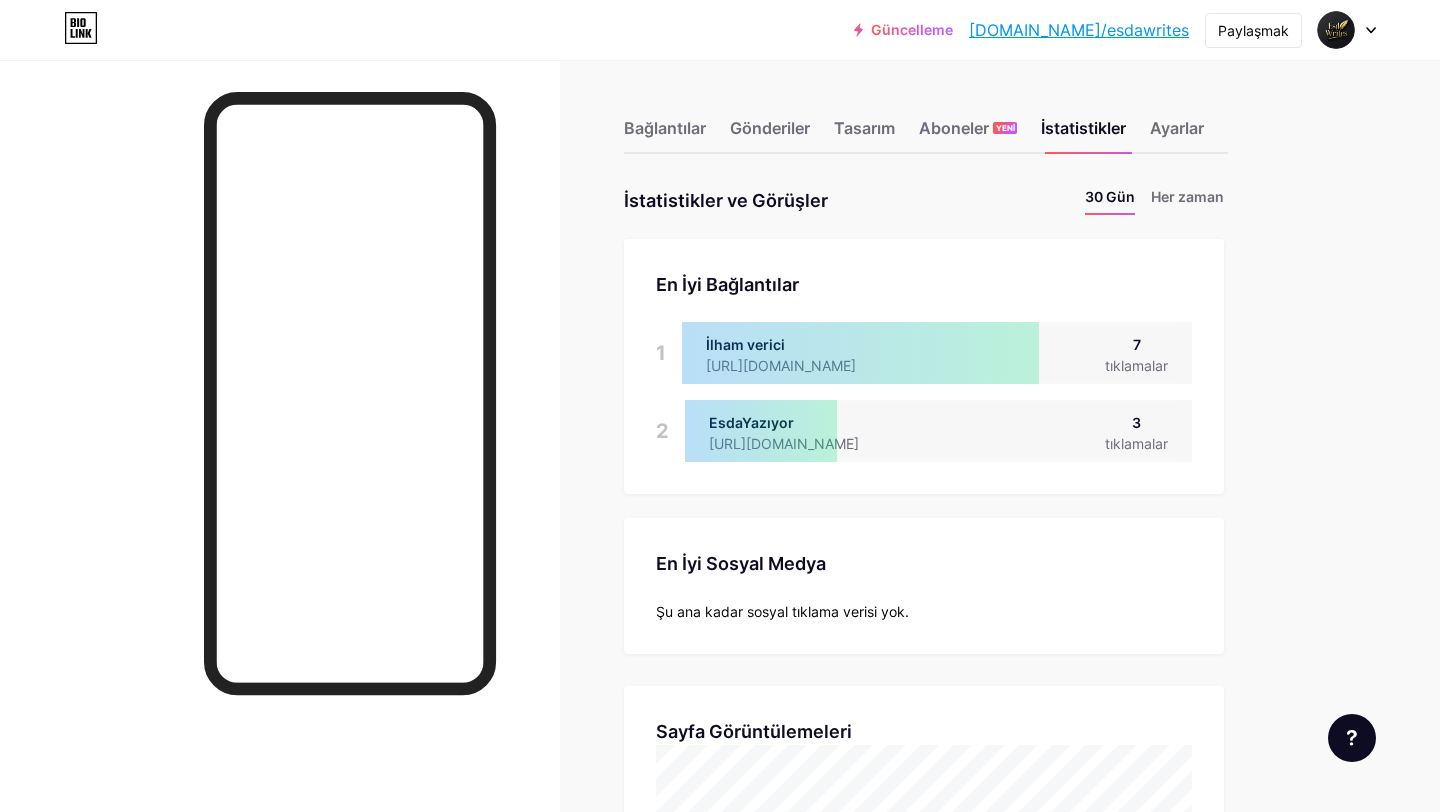 click on "İlham verici   [URL][DOMAIN_NAME]   7   tıklamalar" at bounding box center (937, 353) 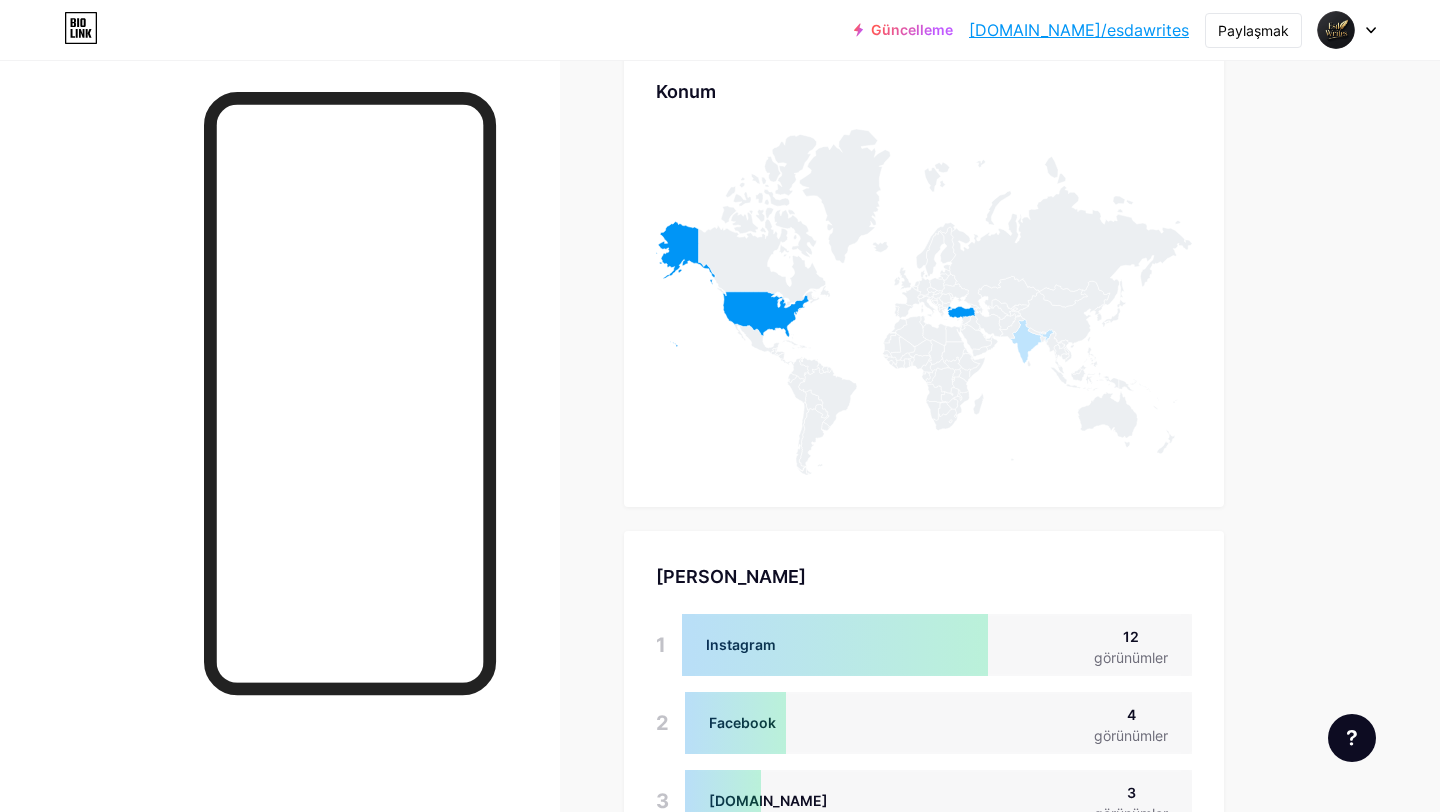scroll, scrollTop: 1027, scrollLeft: 0, axis: vertical 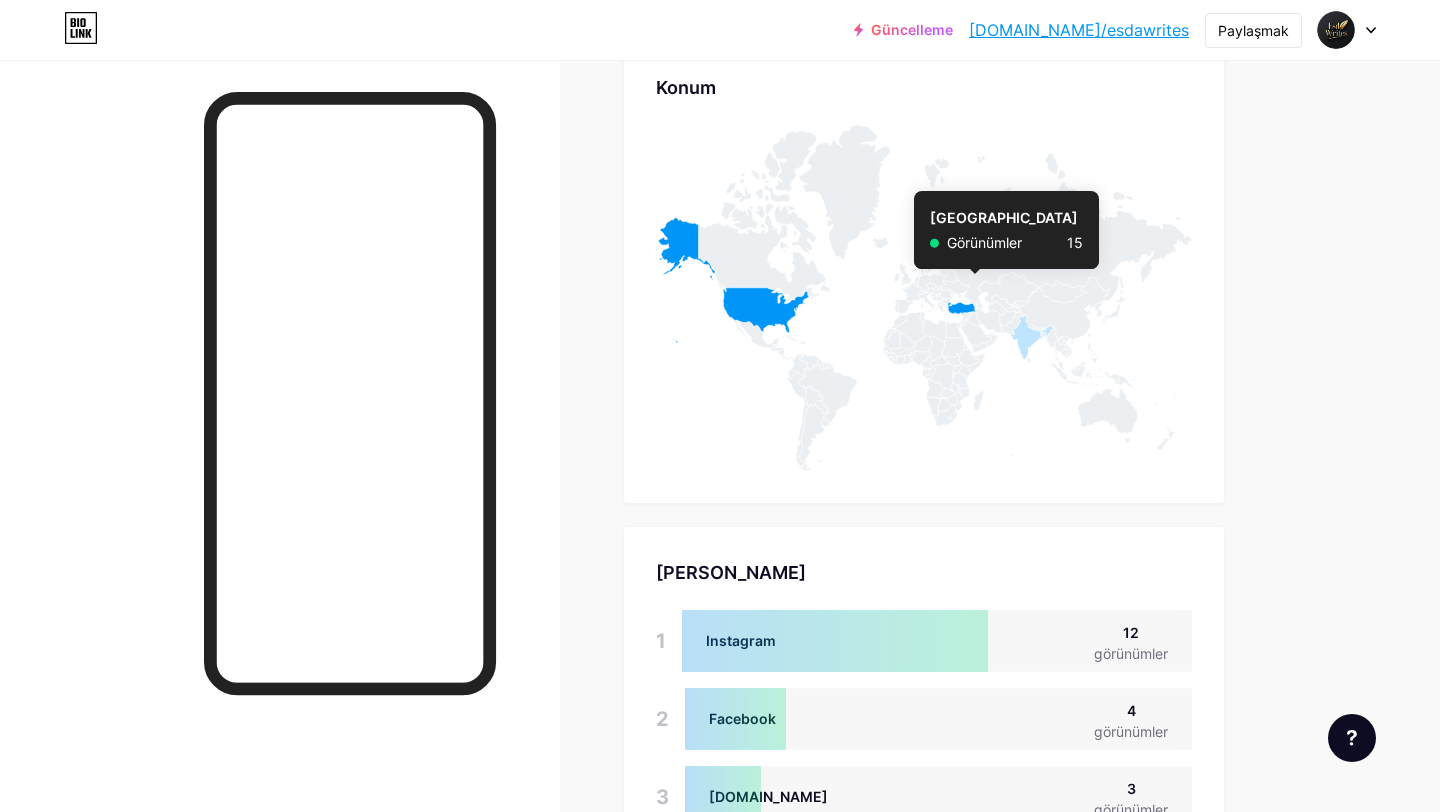 click 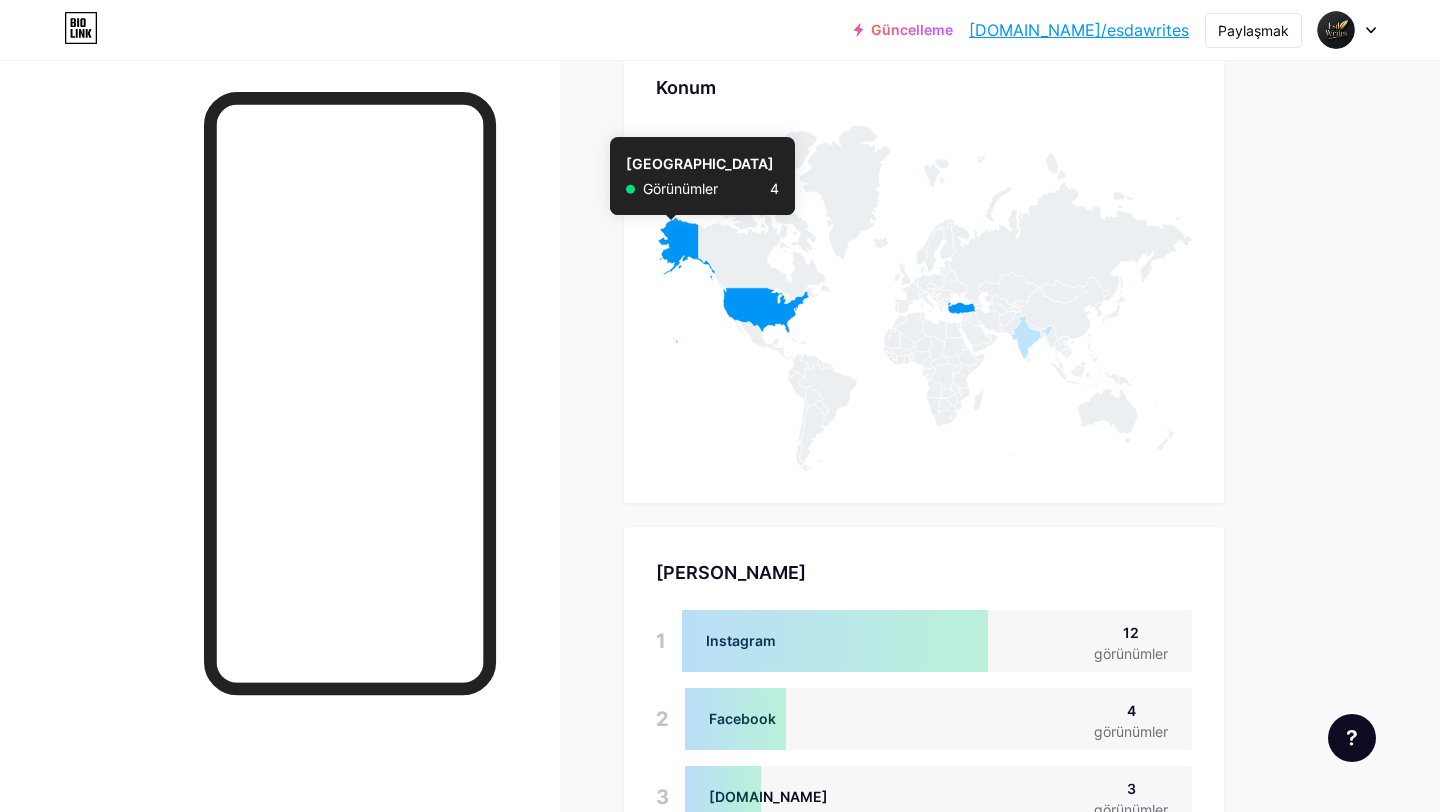 click 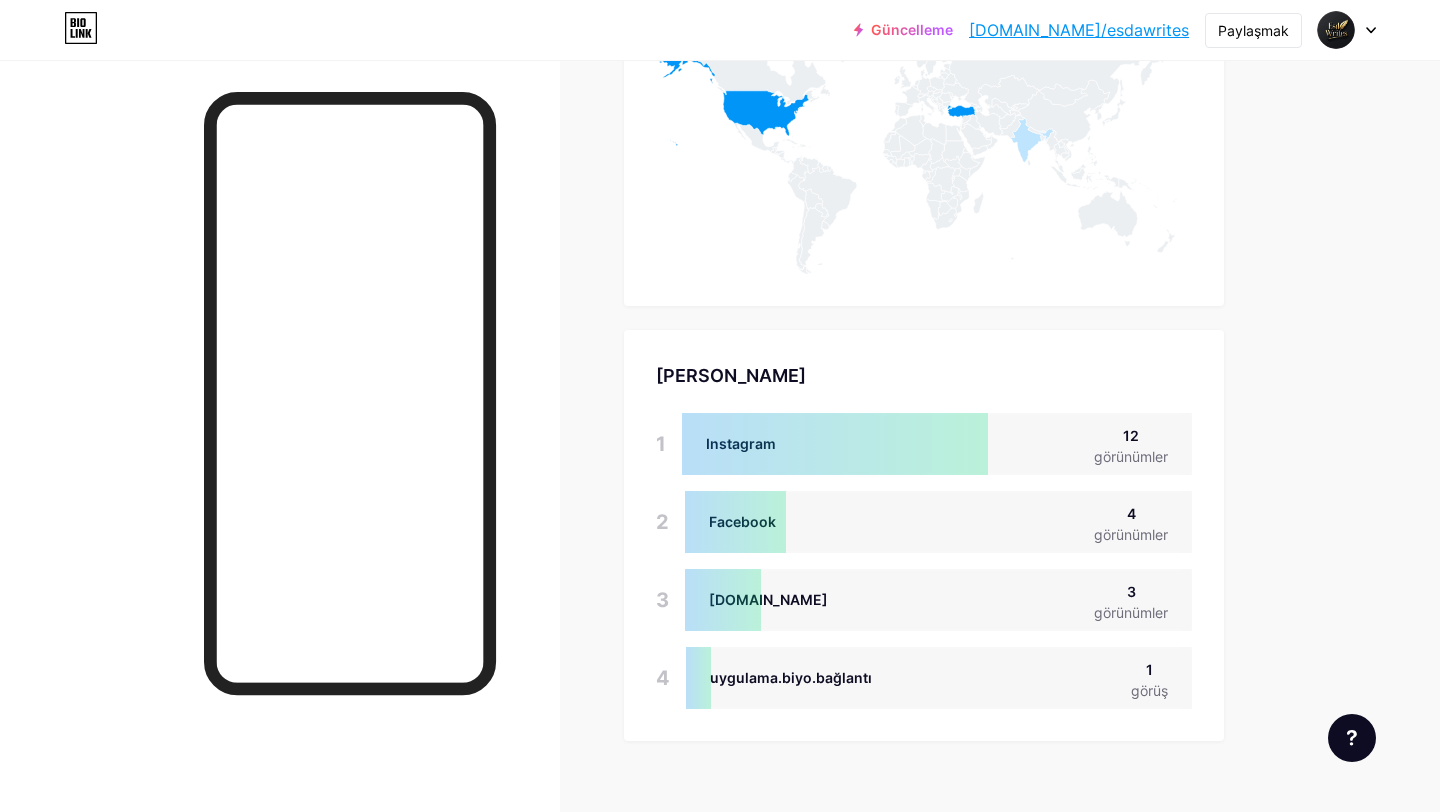 scroll, scrollTop: 1252, scrollLeft: 0, axis: vertical 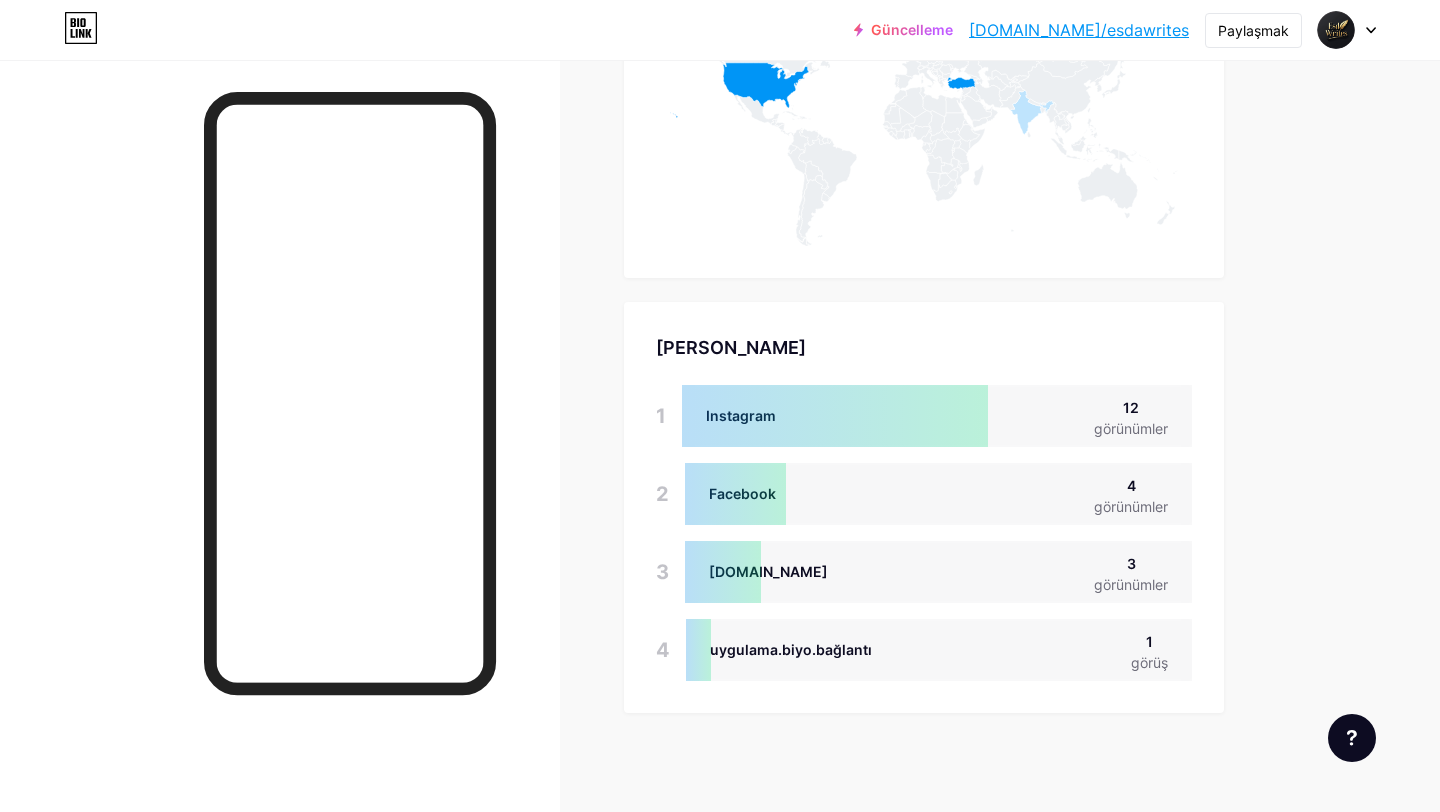 click on "Facebook   4   görünümler" at bounding box center [938, 494] 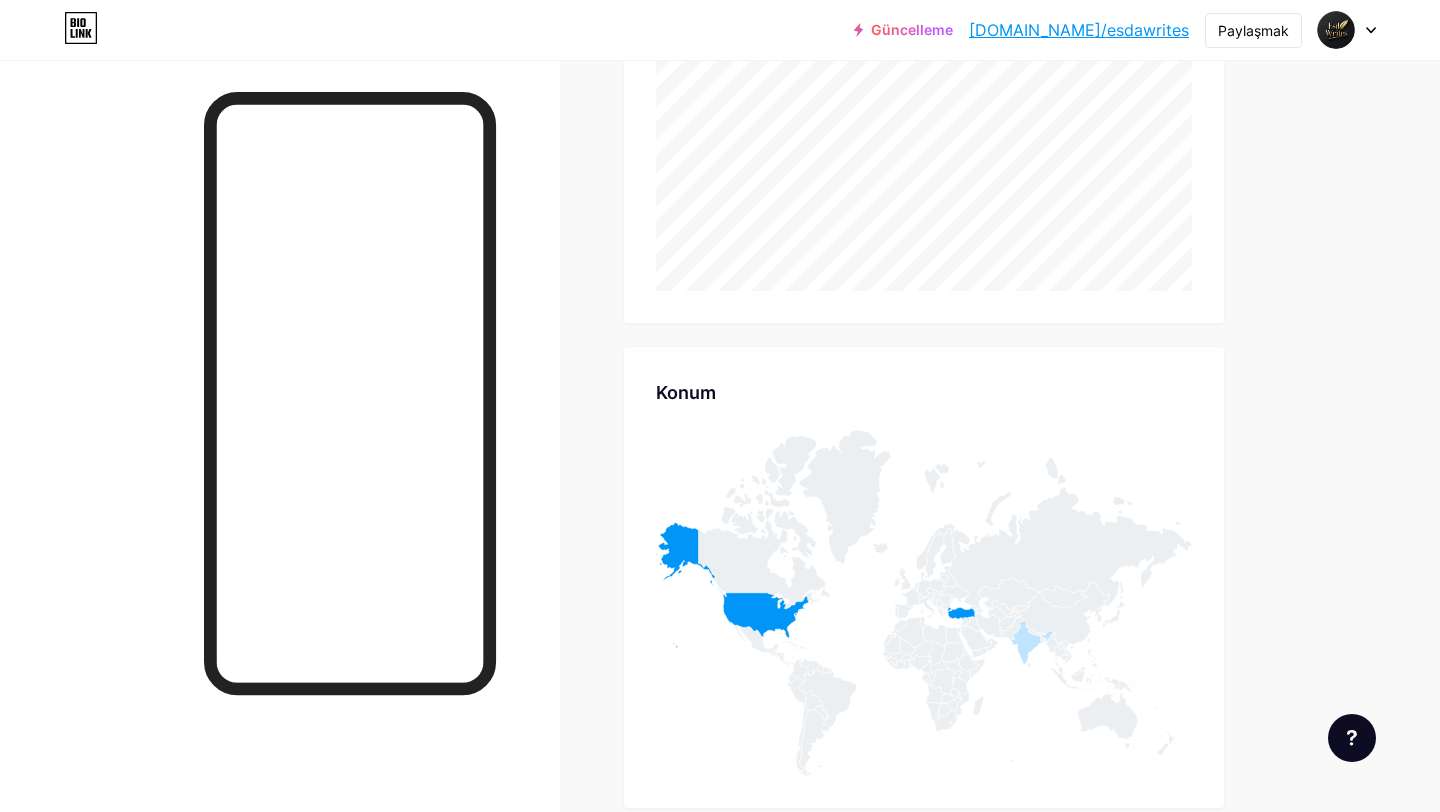 scroll, scrollTop: 717, scrollLeft: 0, axis: vertical 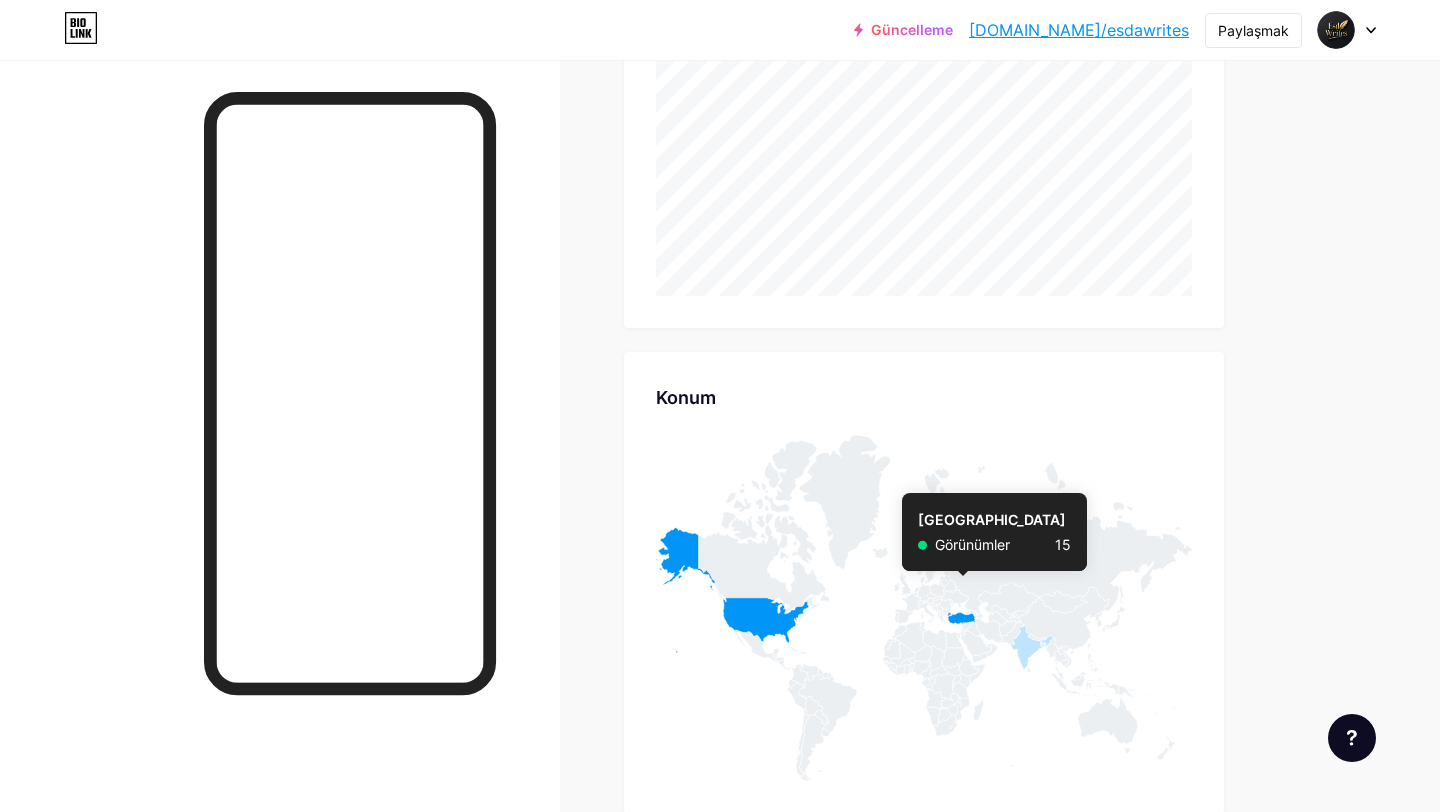 click 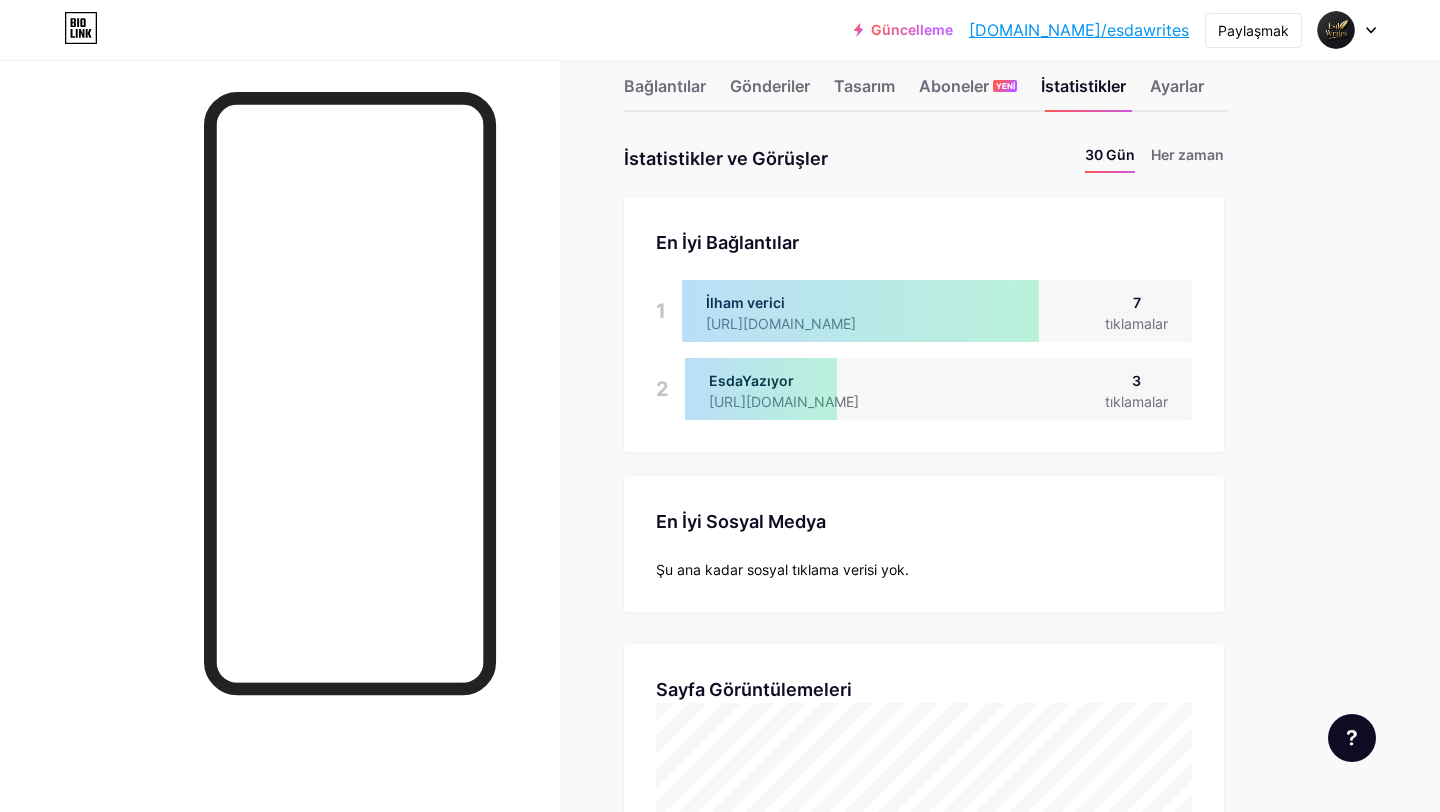 scroll, scrollTop: 0, scrollLeft: 0, axis: both 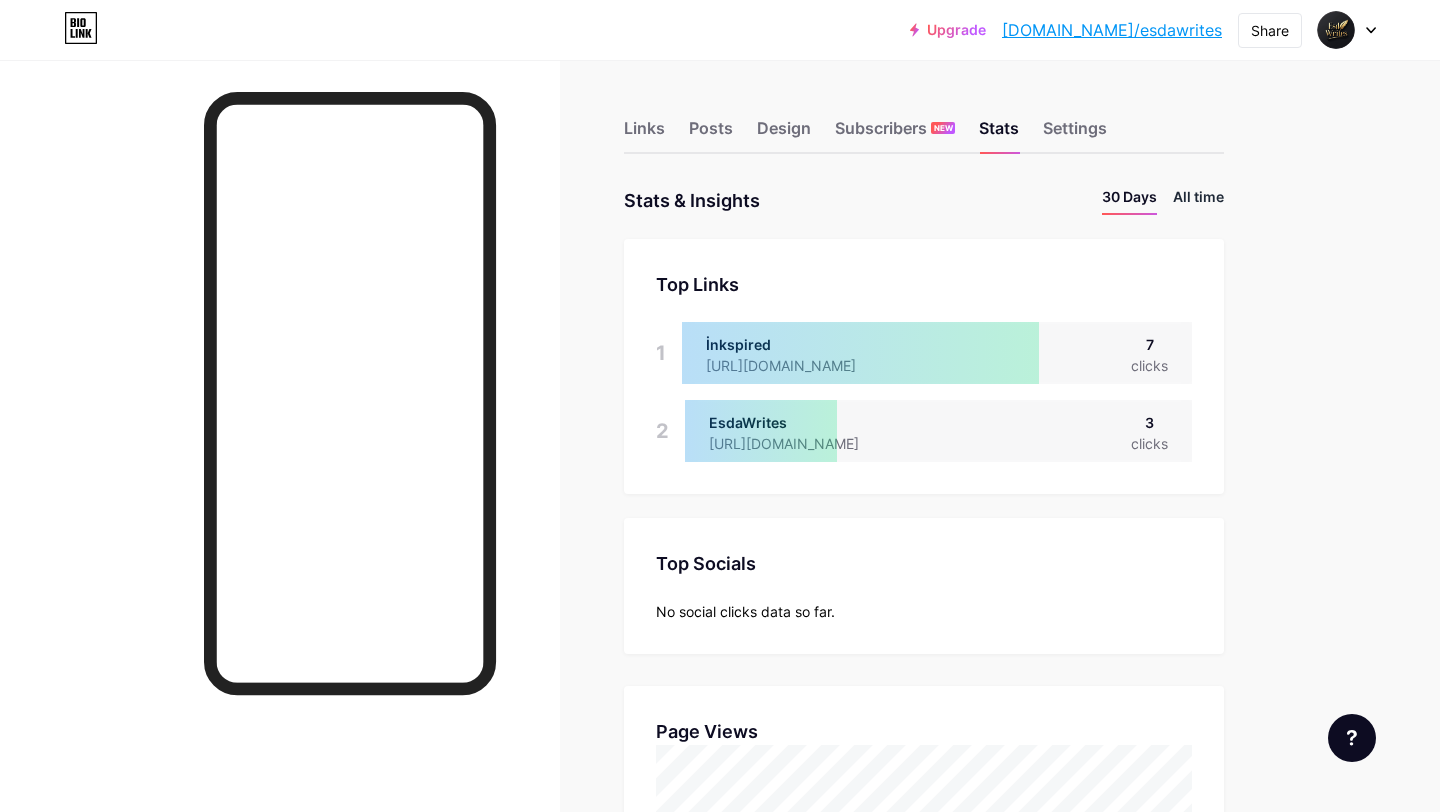 click on "All
time" at bounding box center [1198, 200] 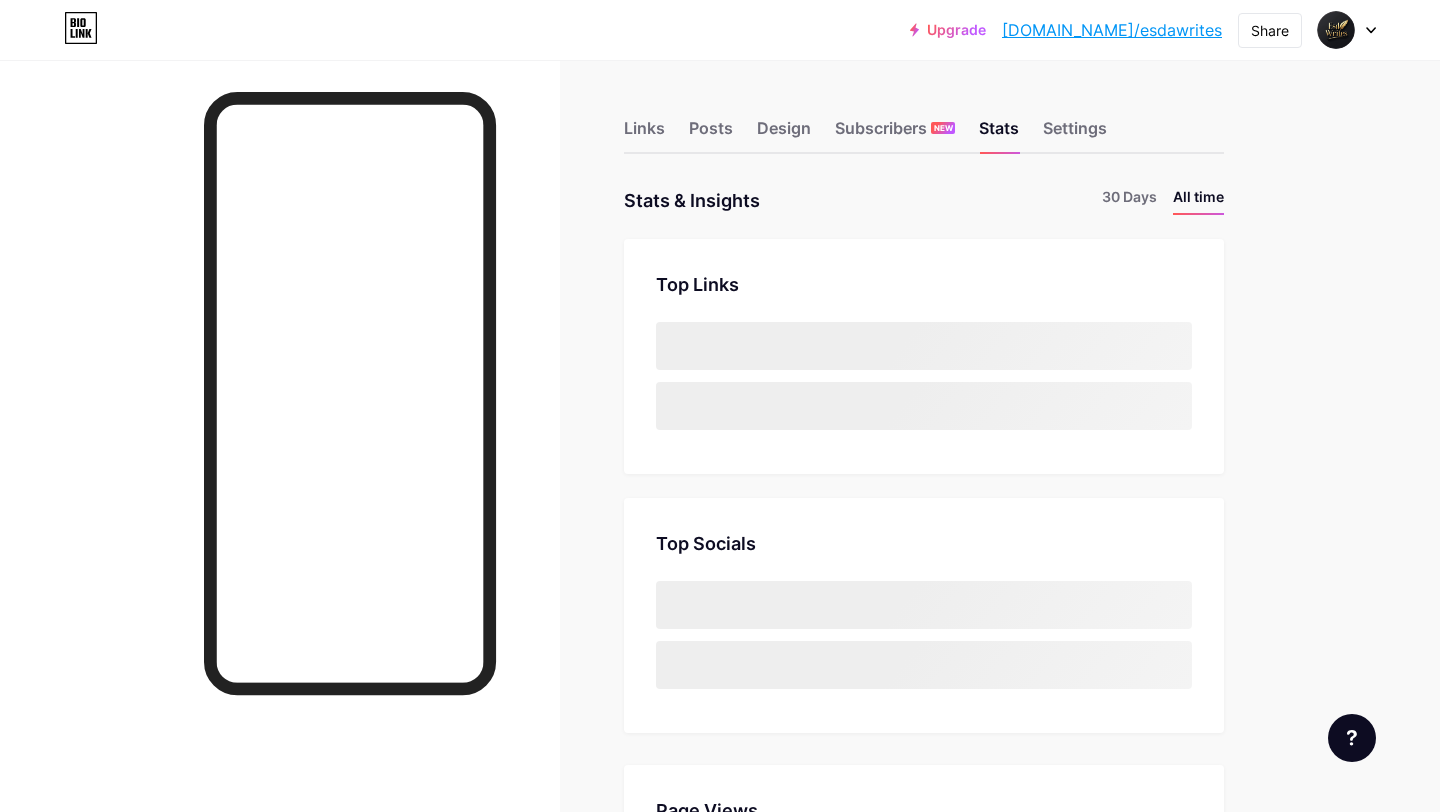 scroll, scrollTop: 999188, scrollLeft: 998560, axis: both 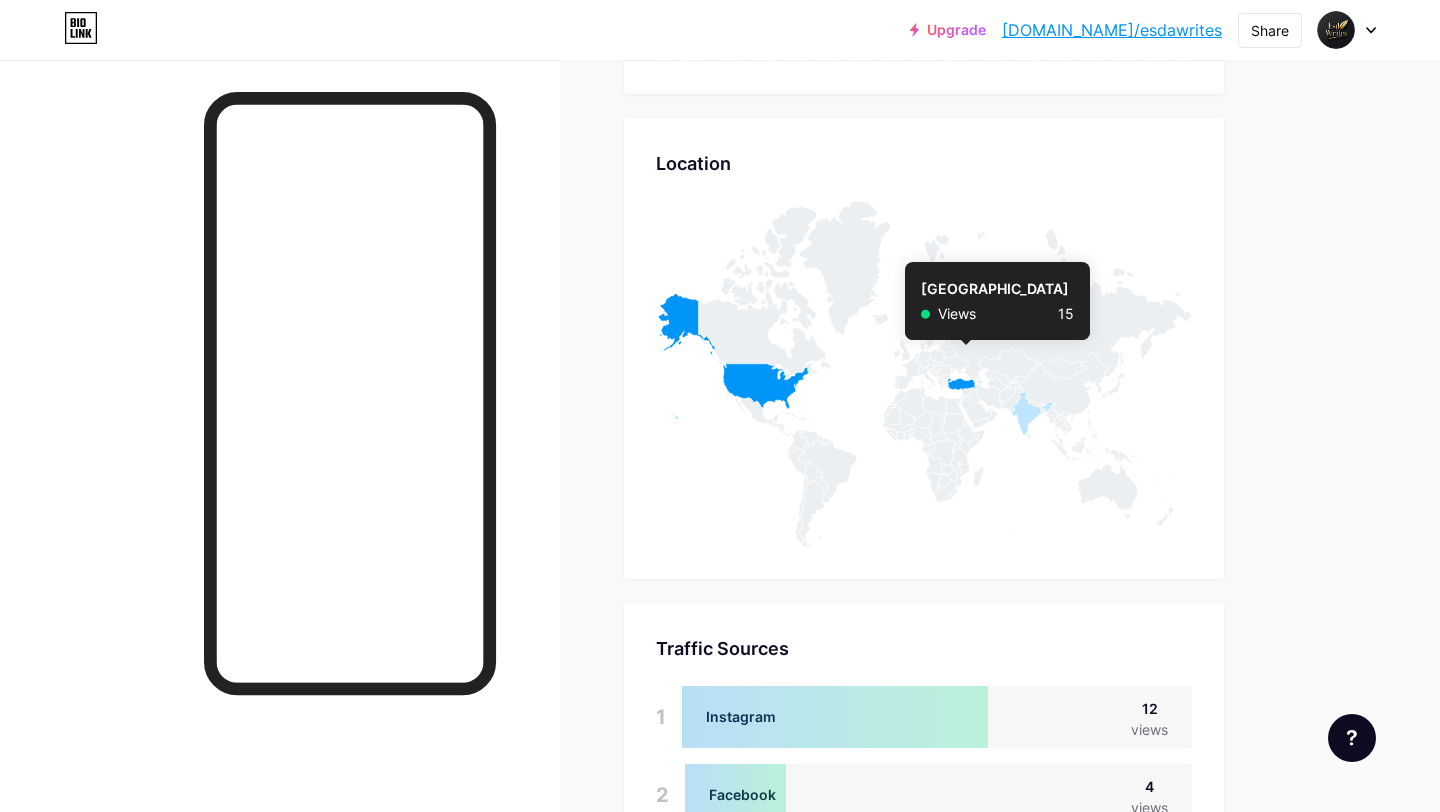 click 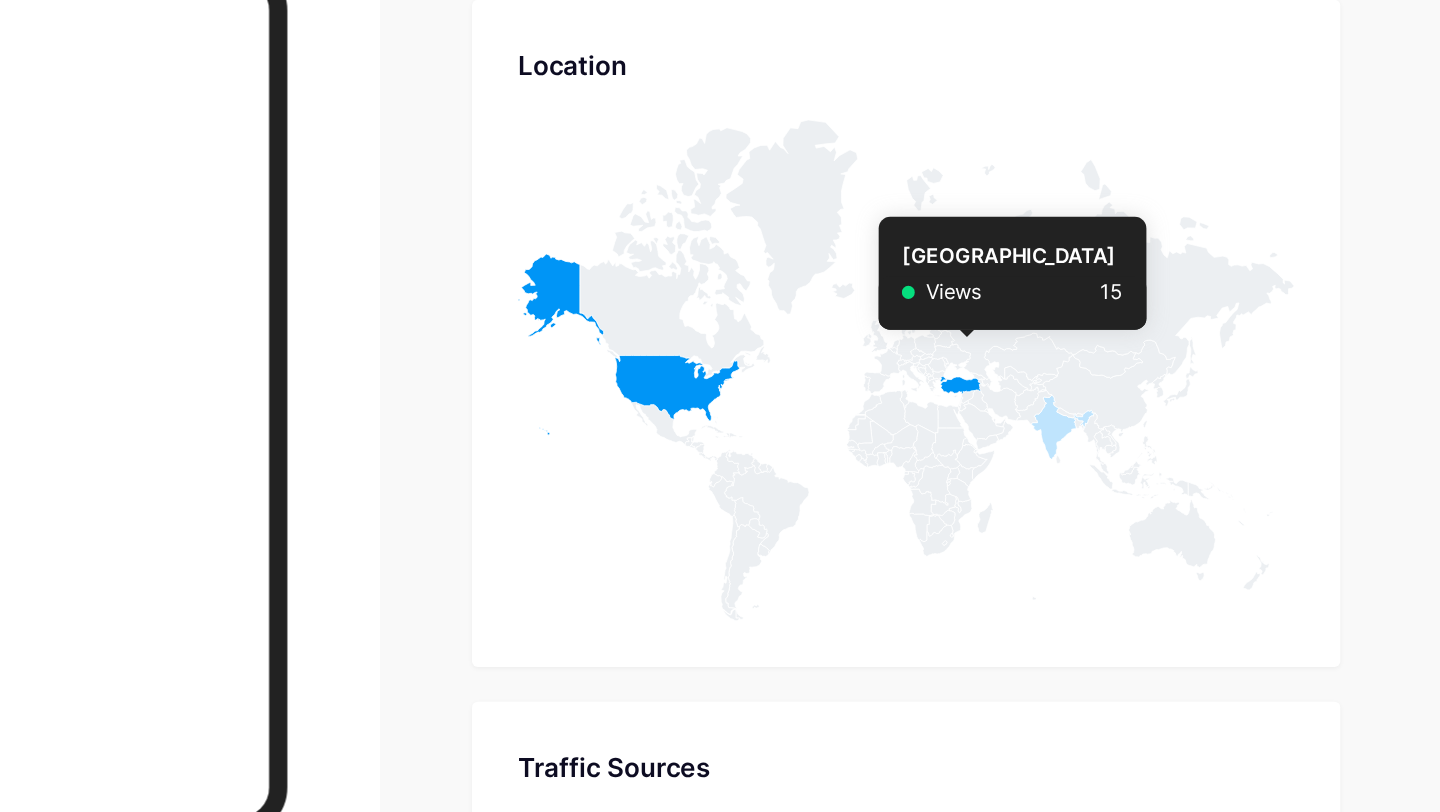 click 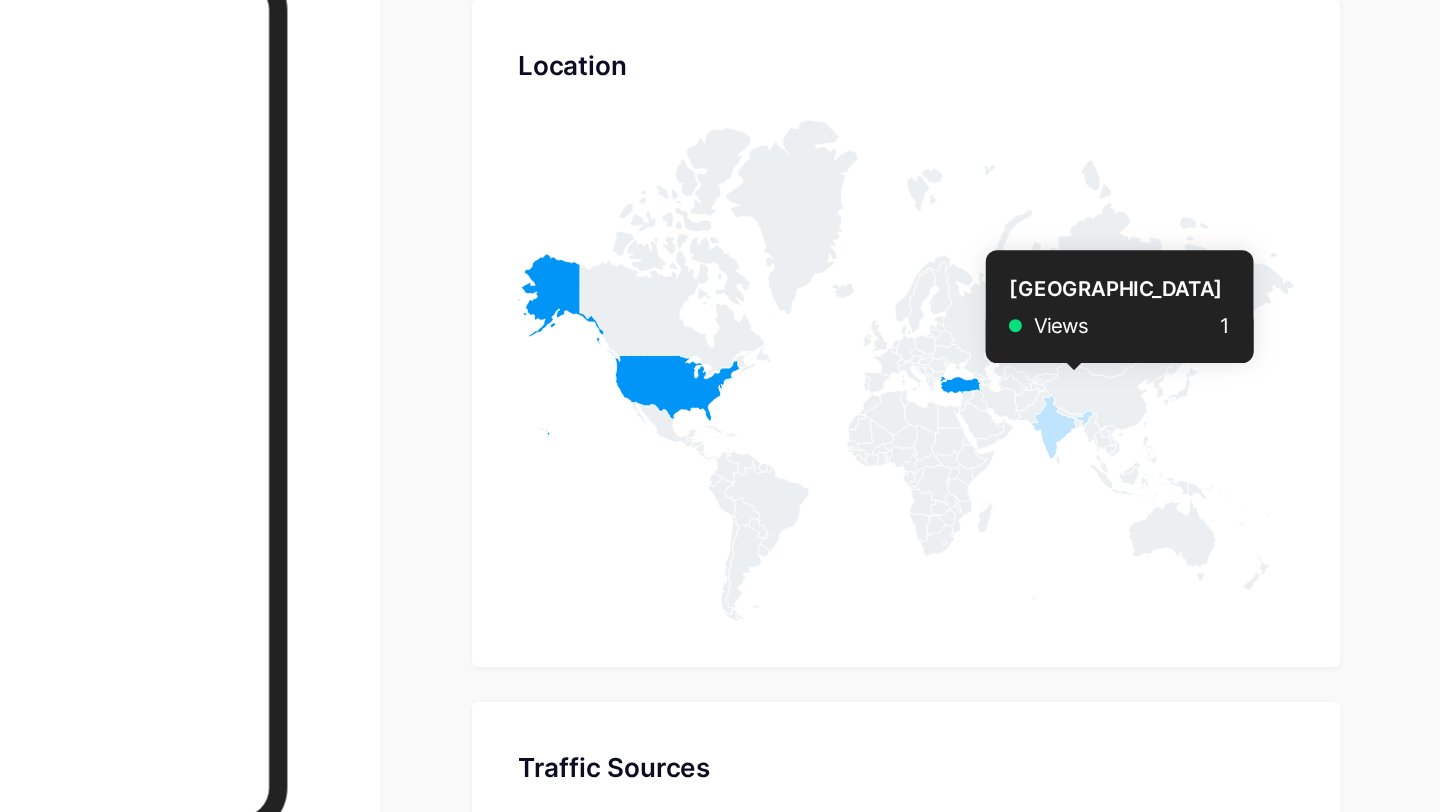 click 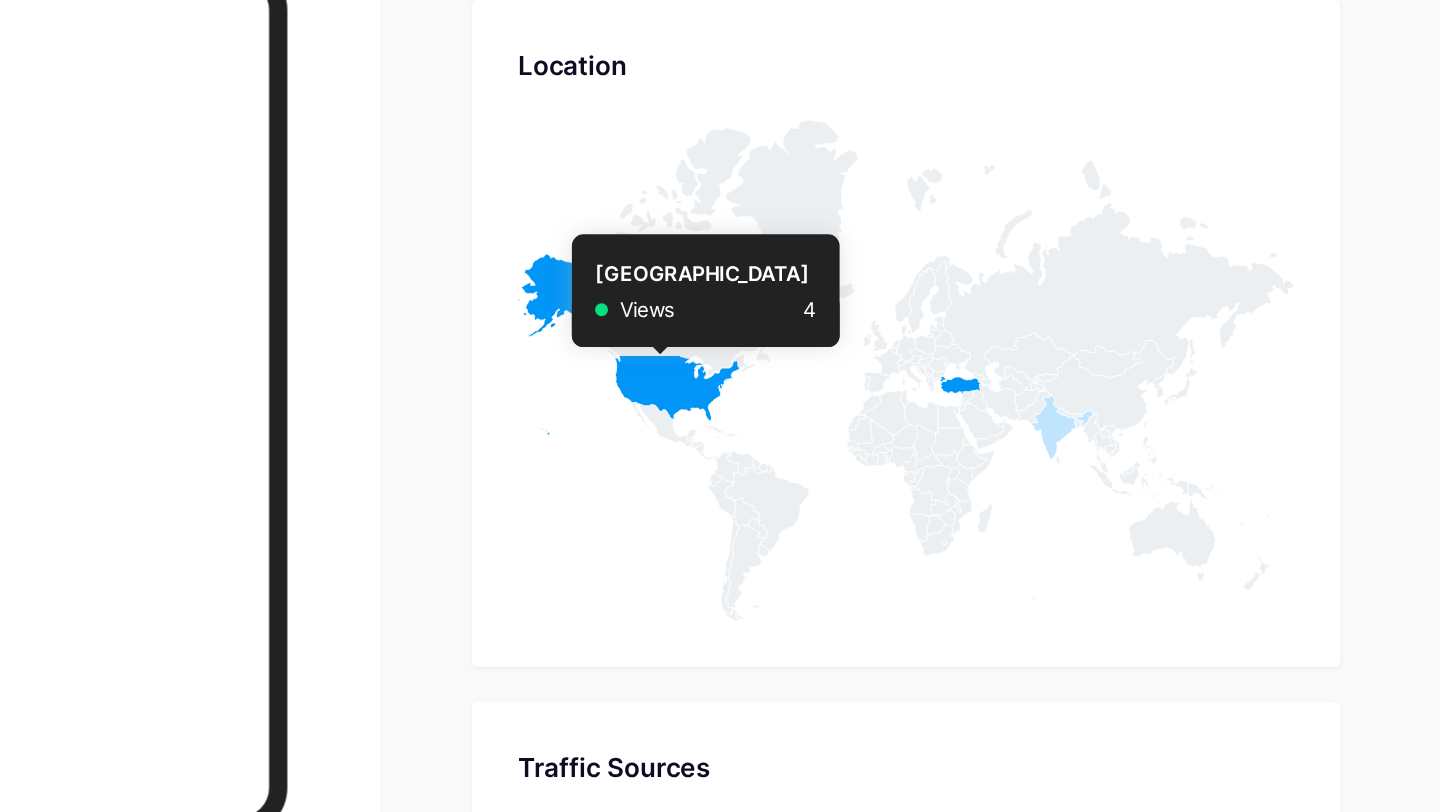 click 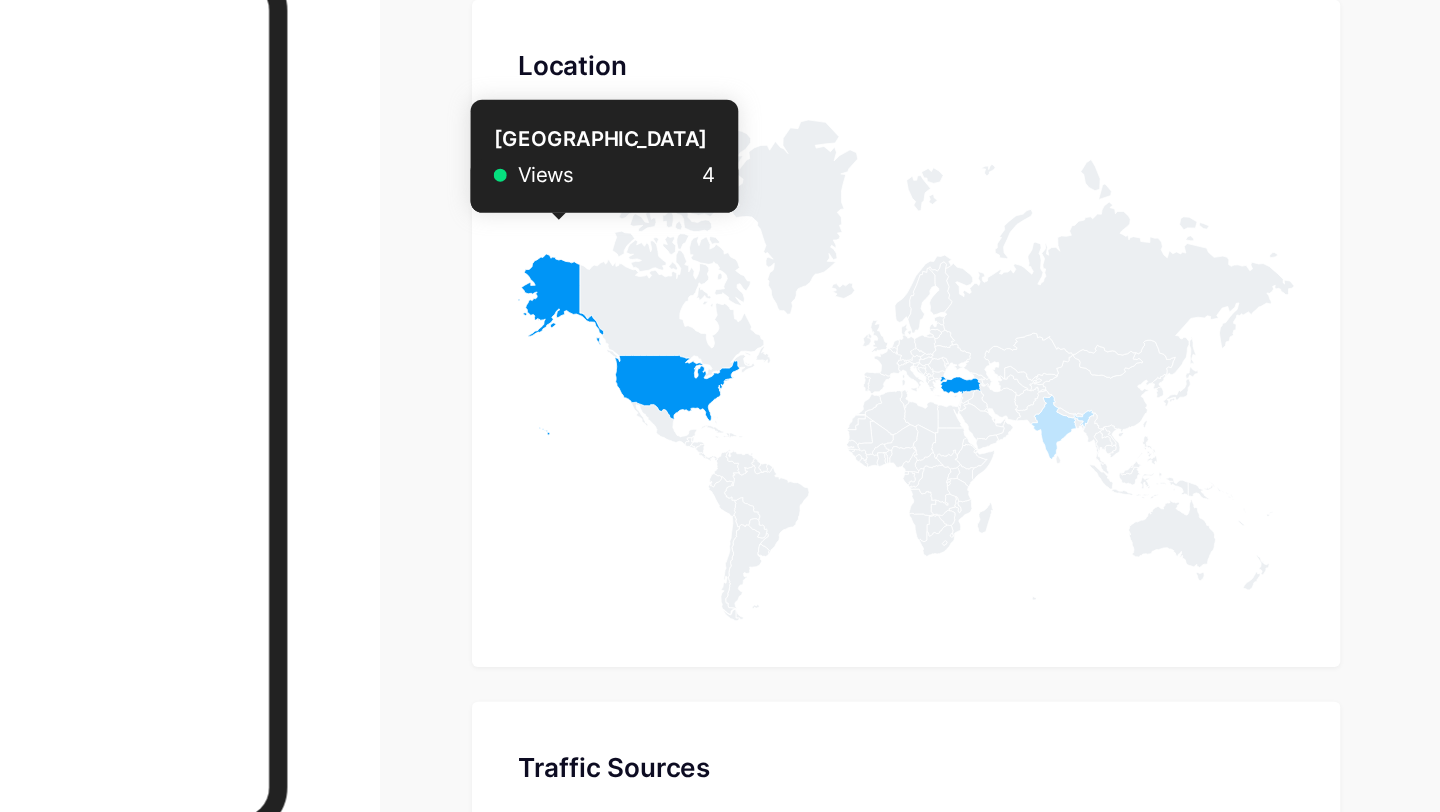 click 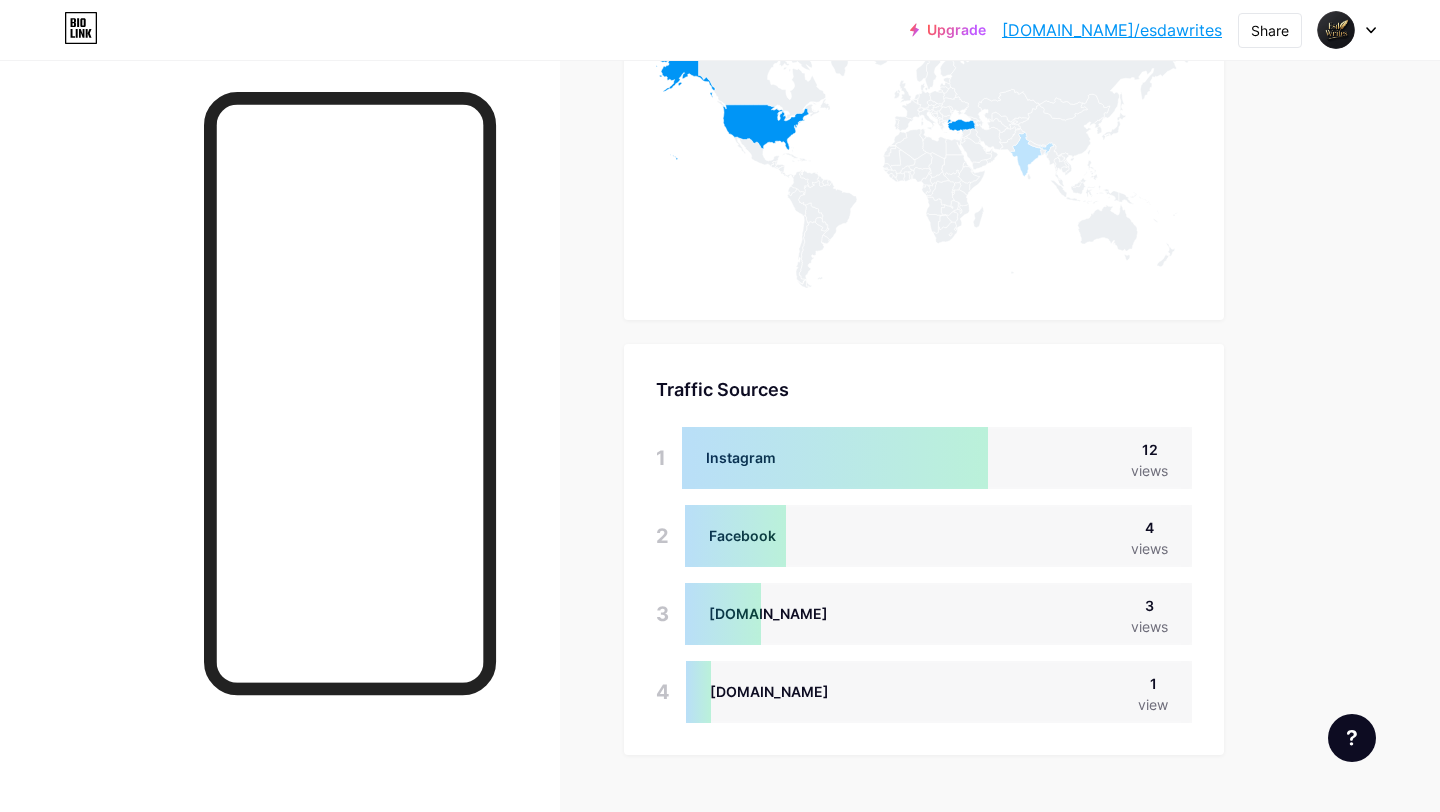 click on "12" at bounding box center (1149, 449) 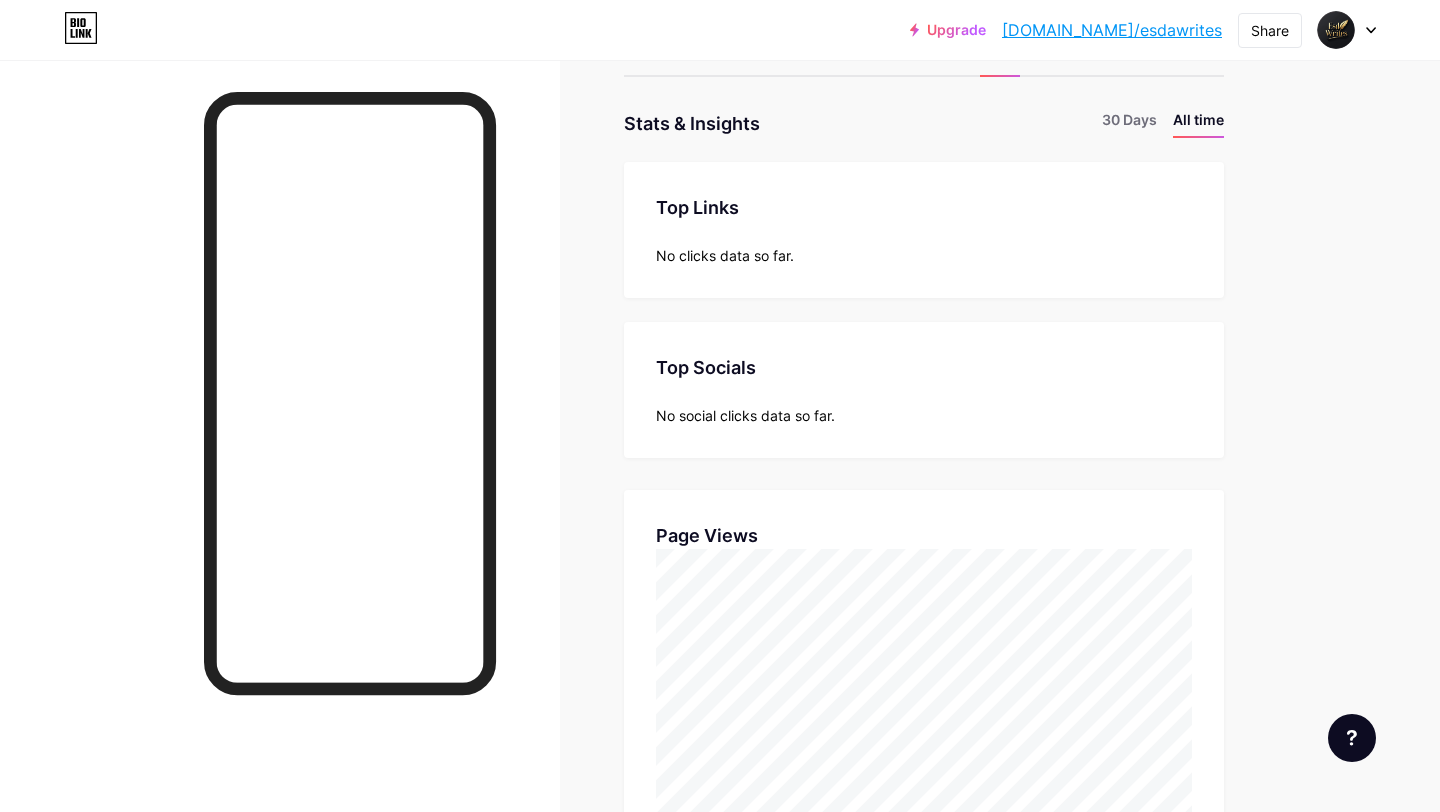 scroll, scrollTop: 0, scrollLeft: 0, axis: both 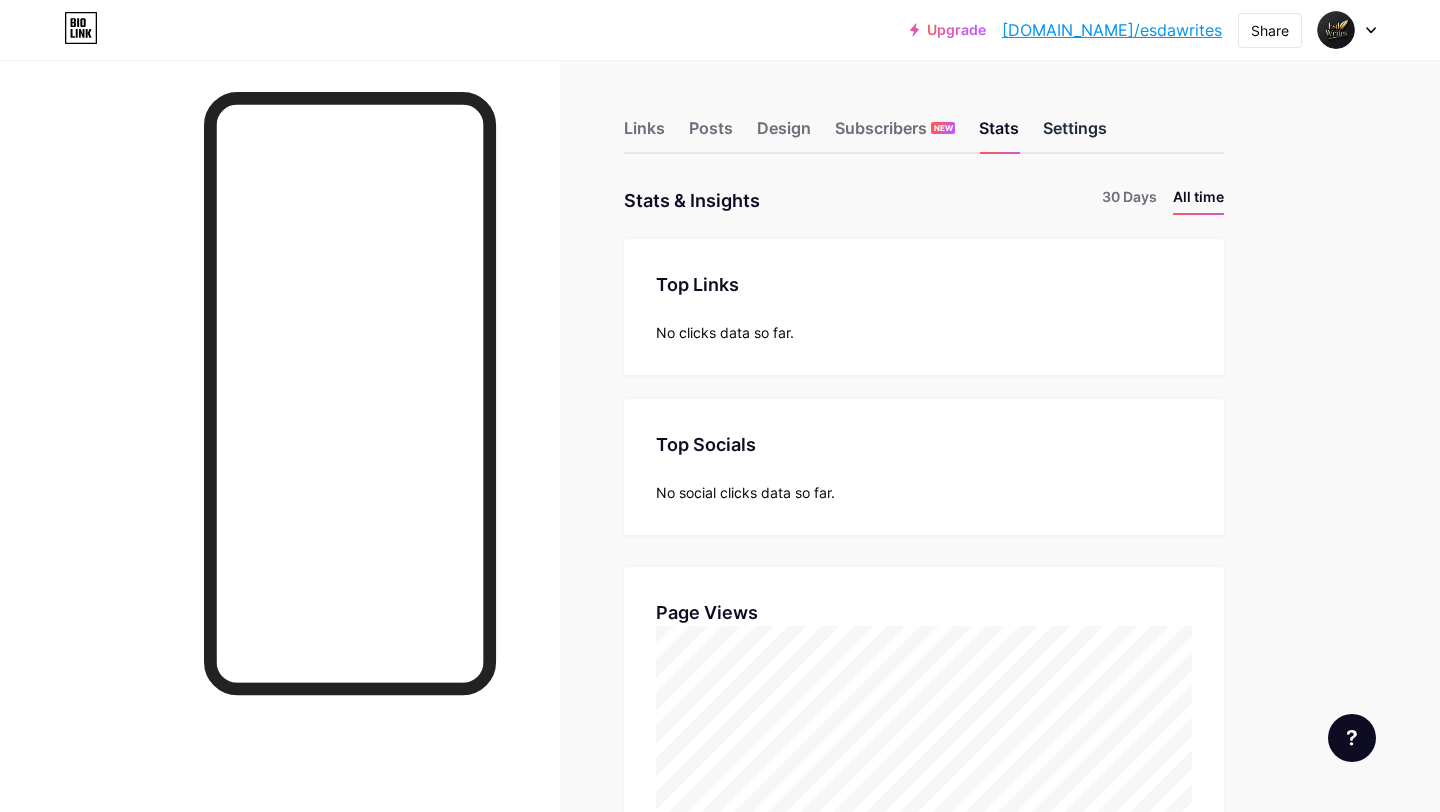 click on "Settings" at bounding box center (1075, 134) 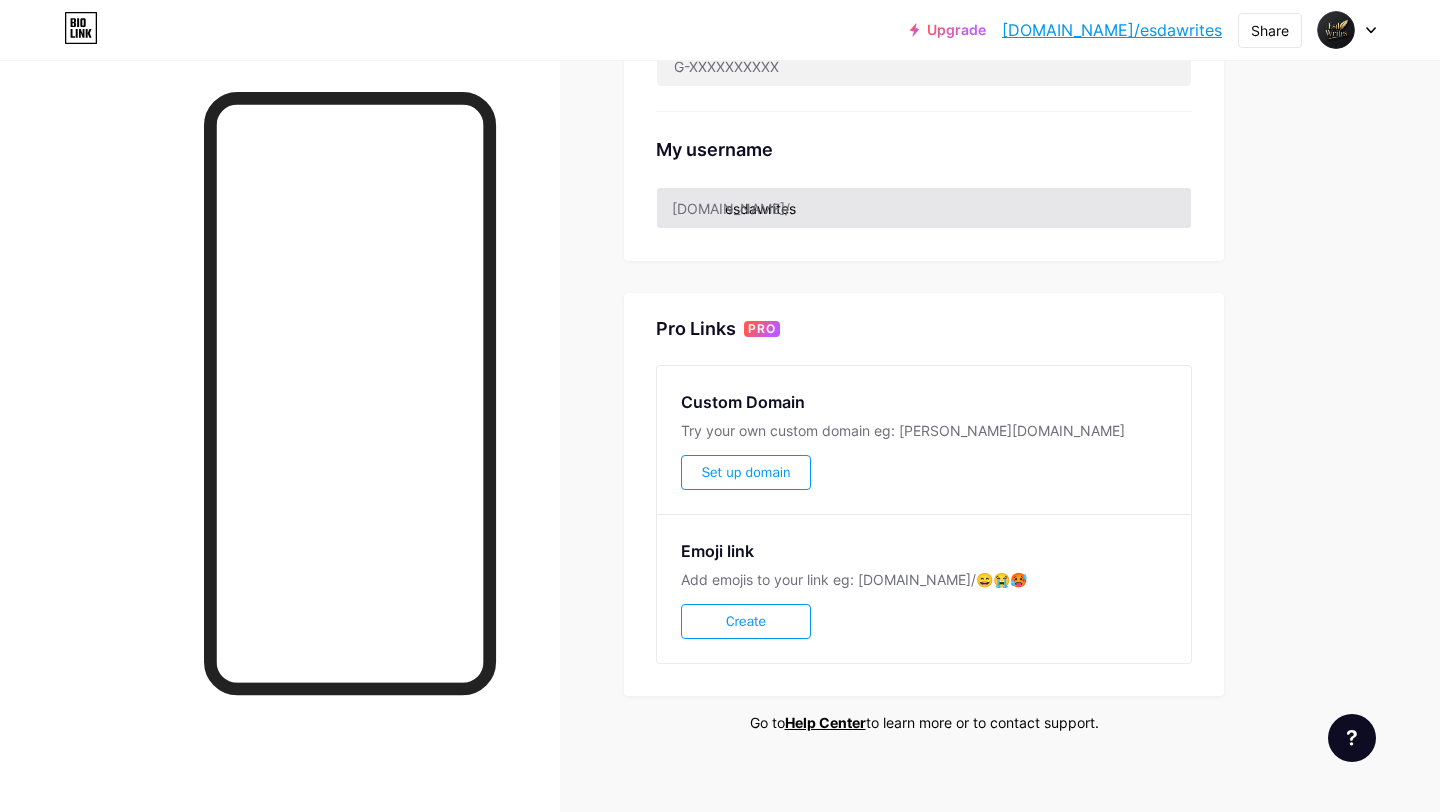 scroll, scrollTop: 732, scrollLeft: 0, axis: vertical 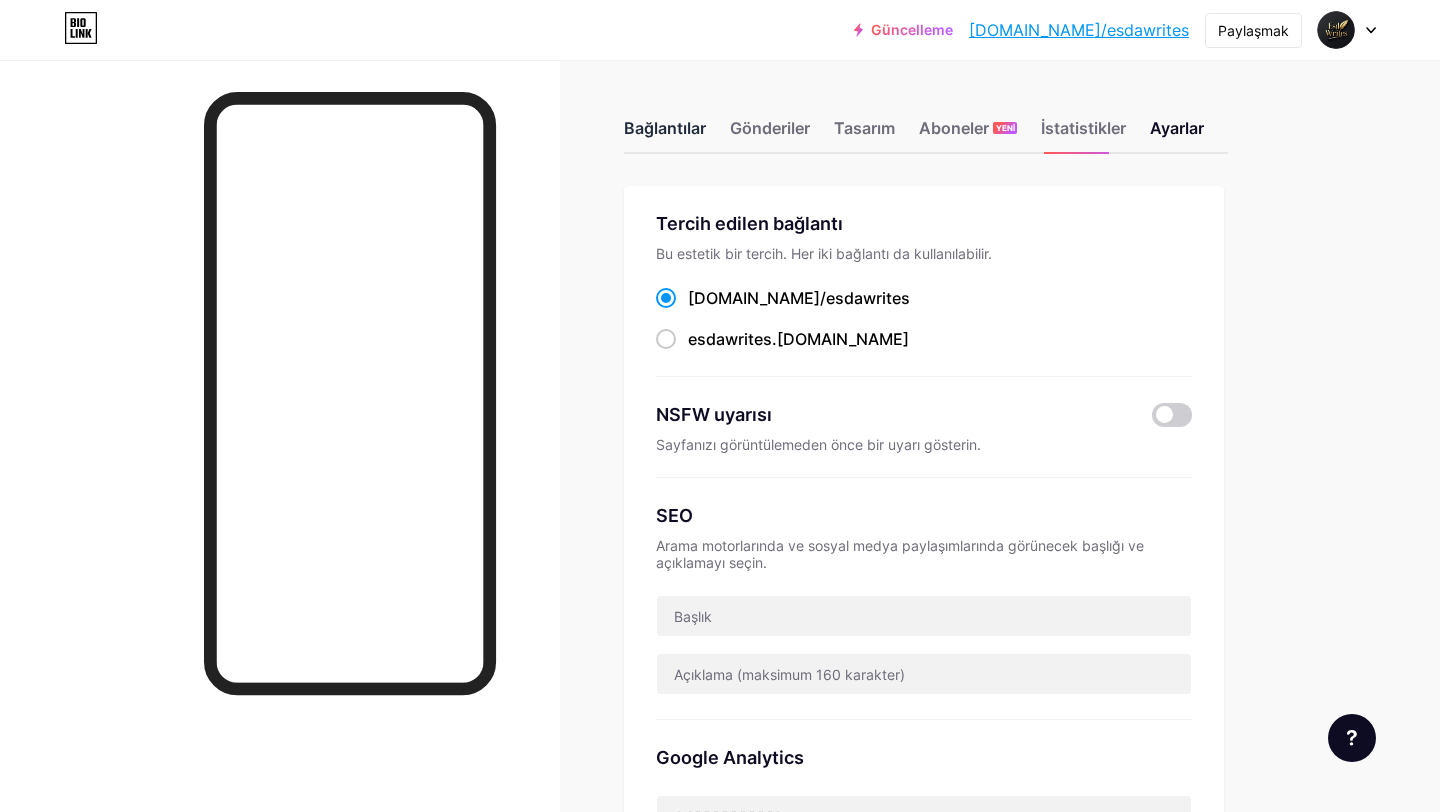 click on "Bağlantılar" at bounding box center [665, 128] 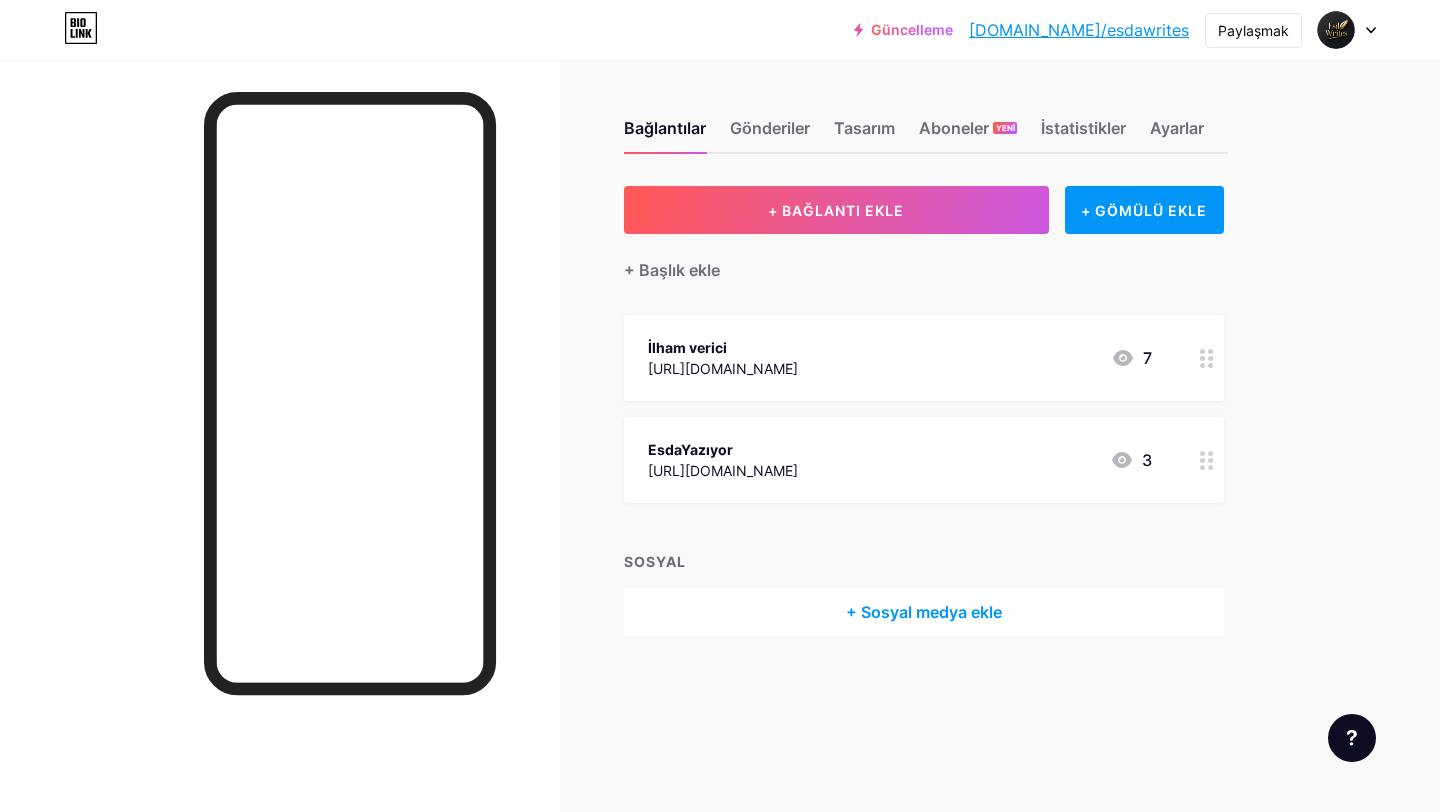click 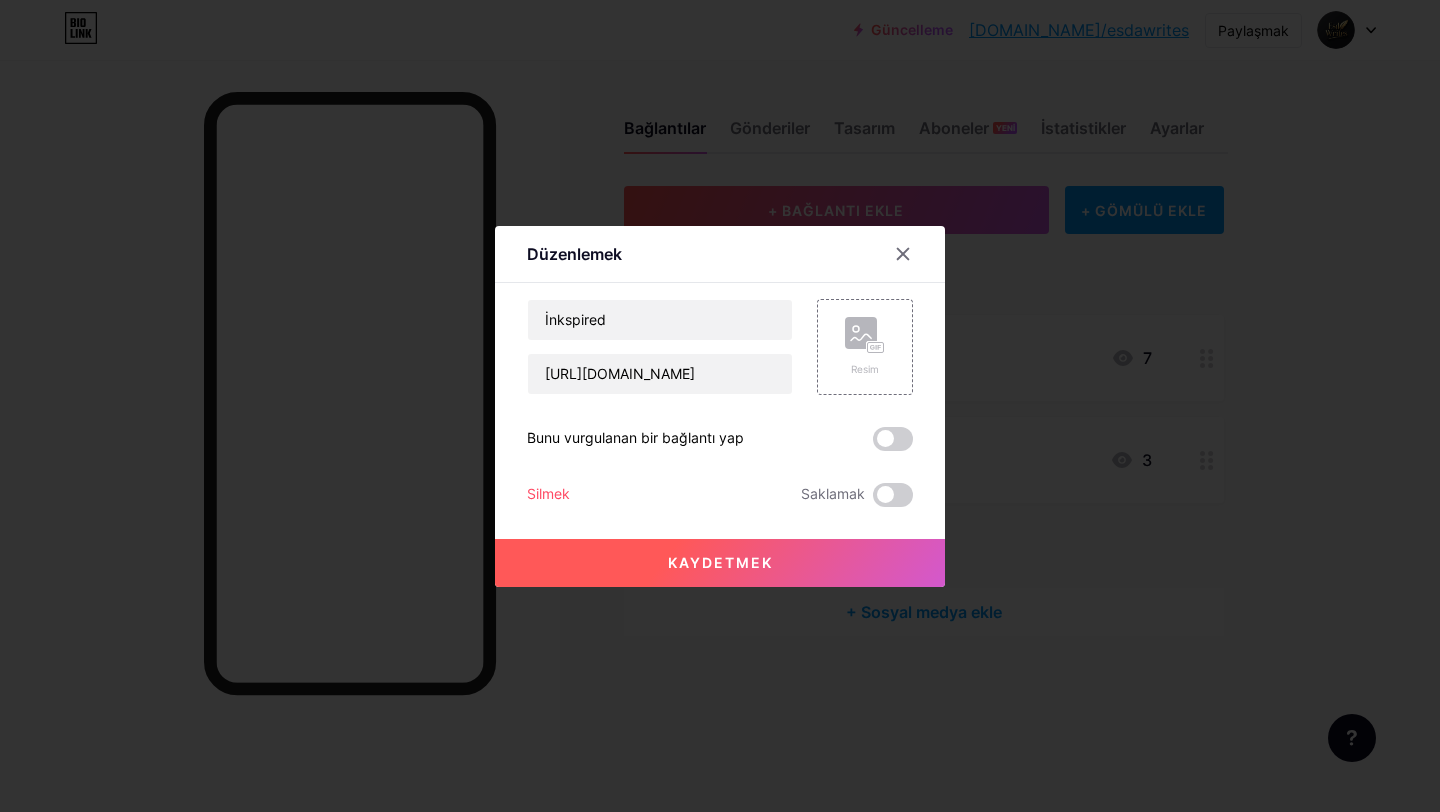 click at bounding box center [915, 254] 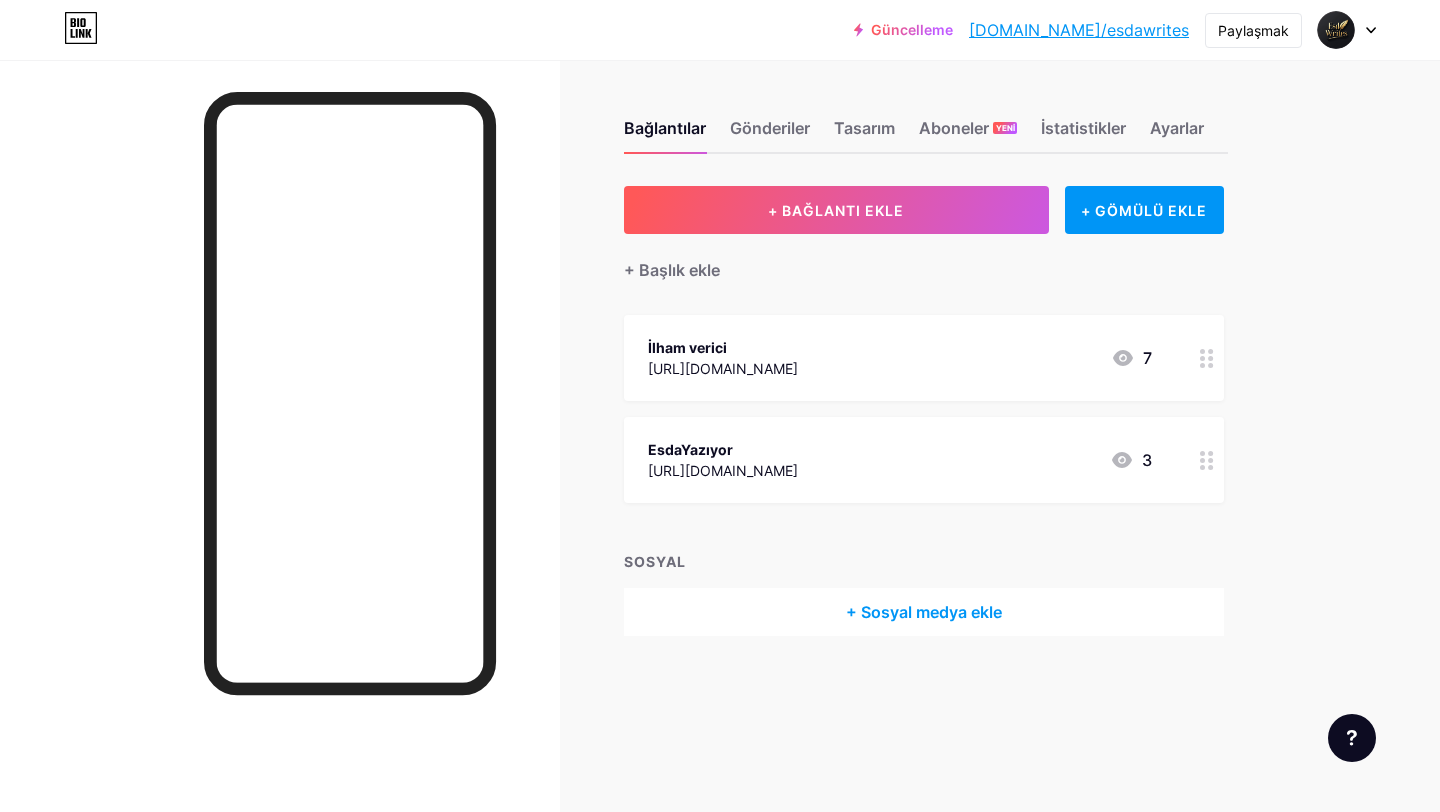 click 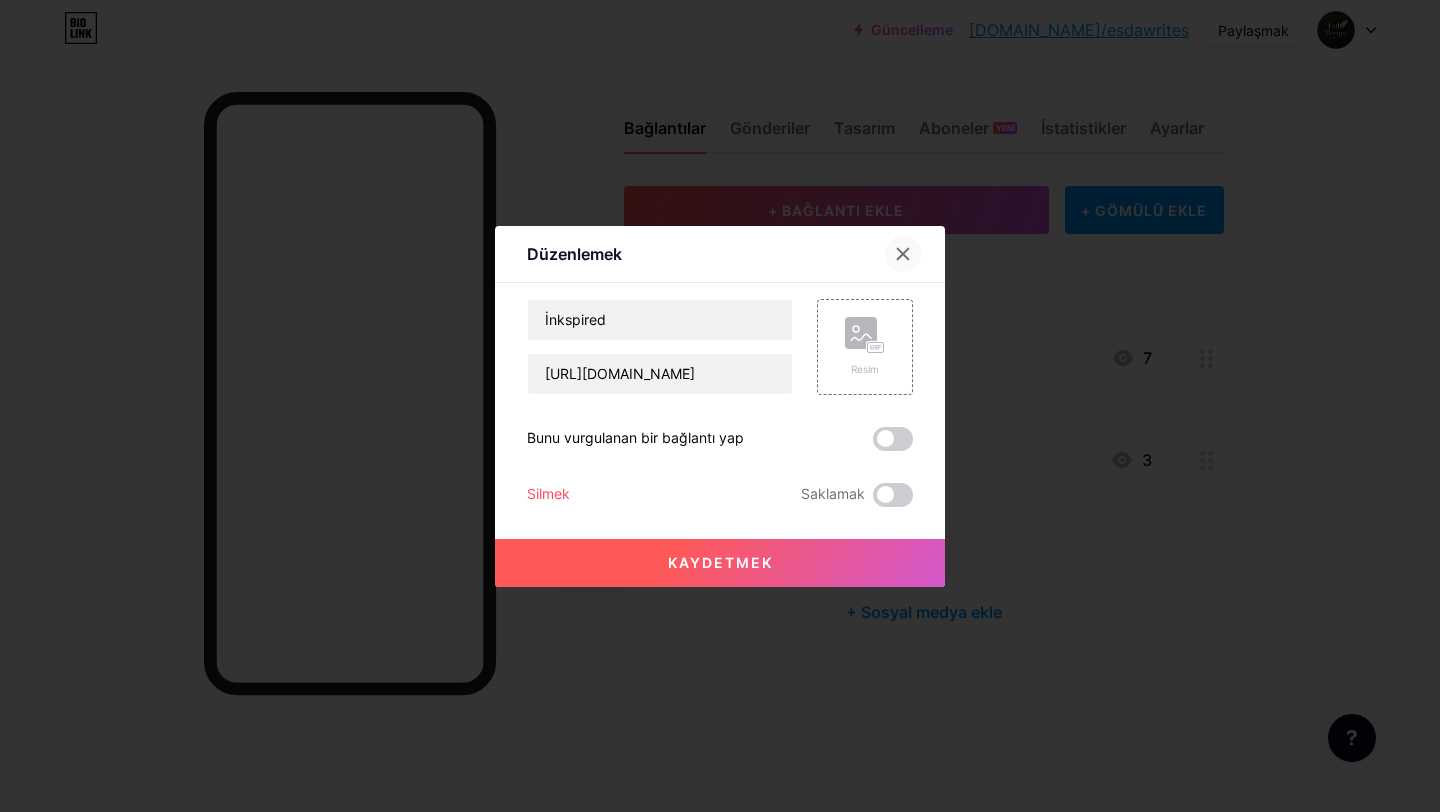 click at bounding box center (903, 254) 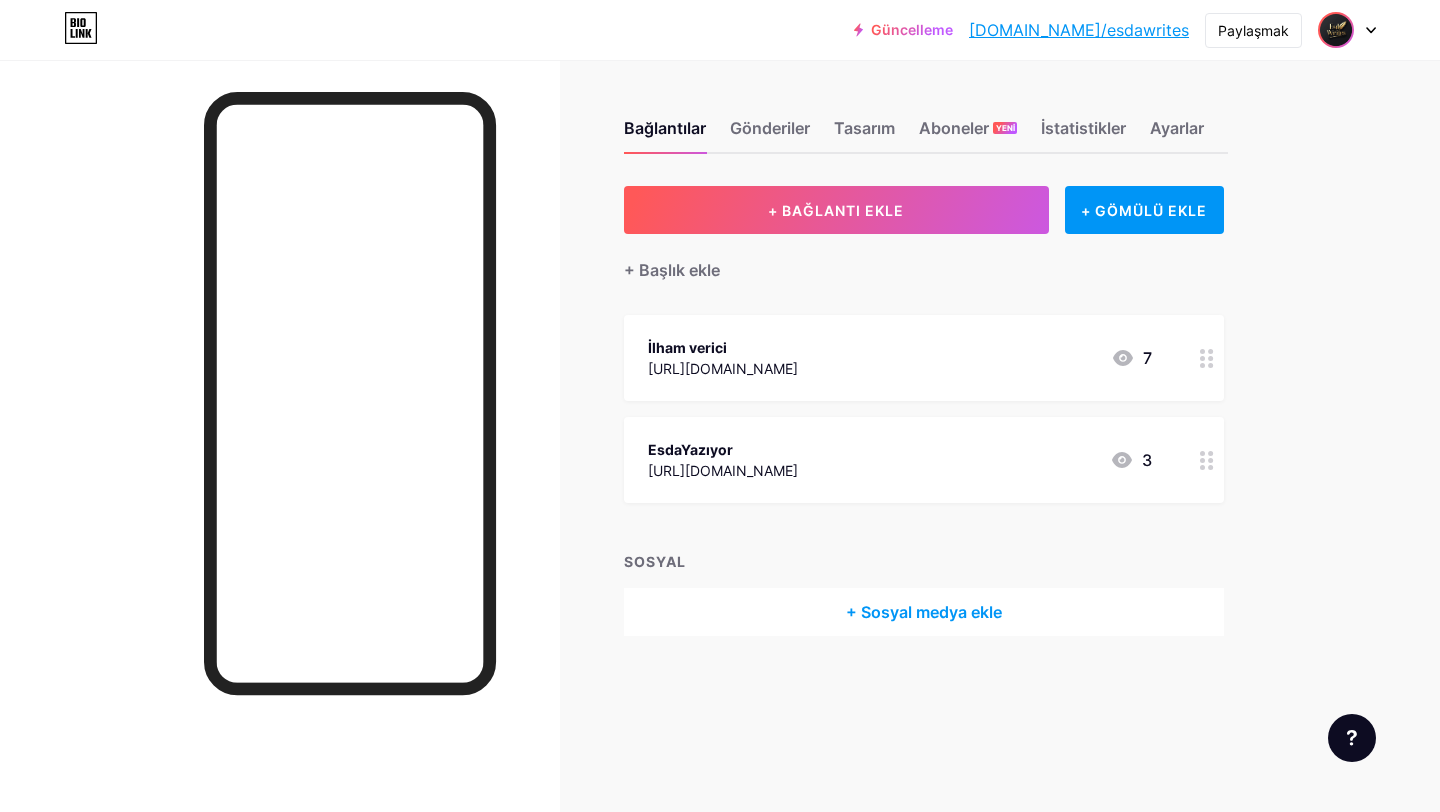 click at bounding box center [1336, 30] 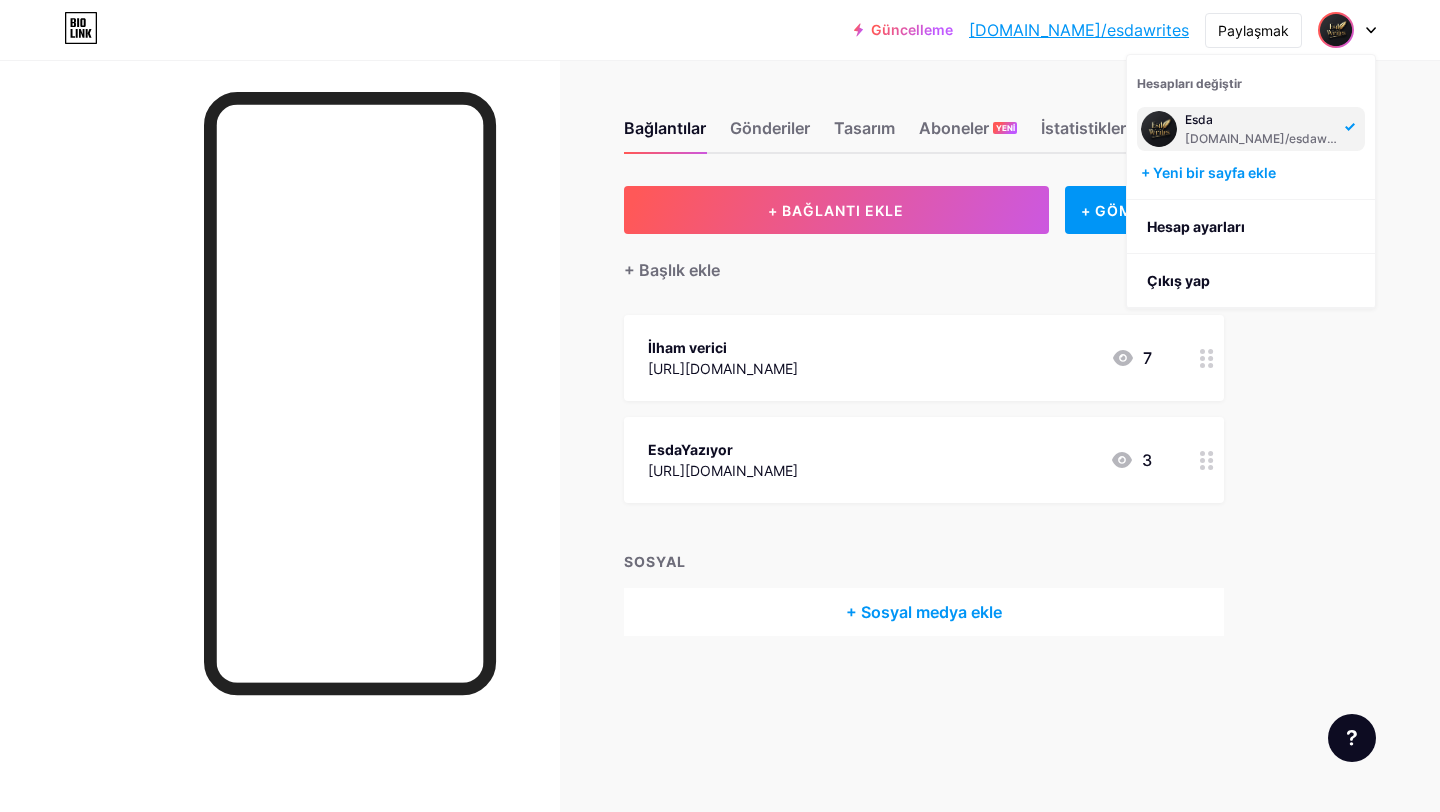 click at bounding box center (1336, 30) 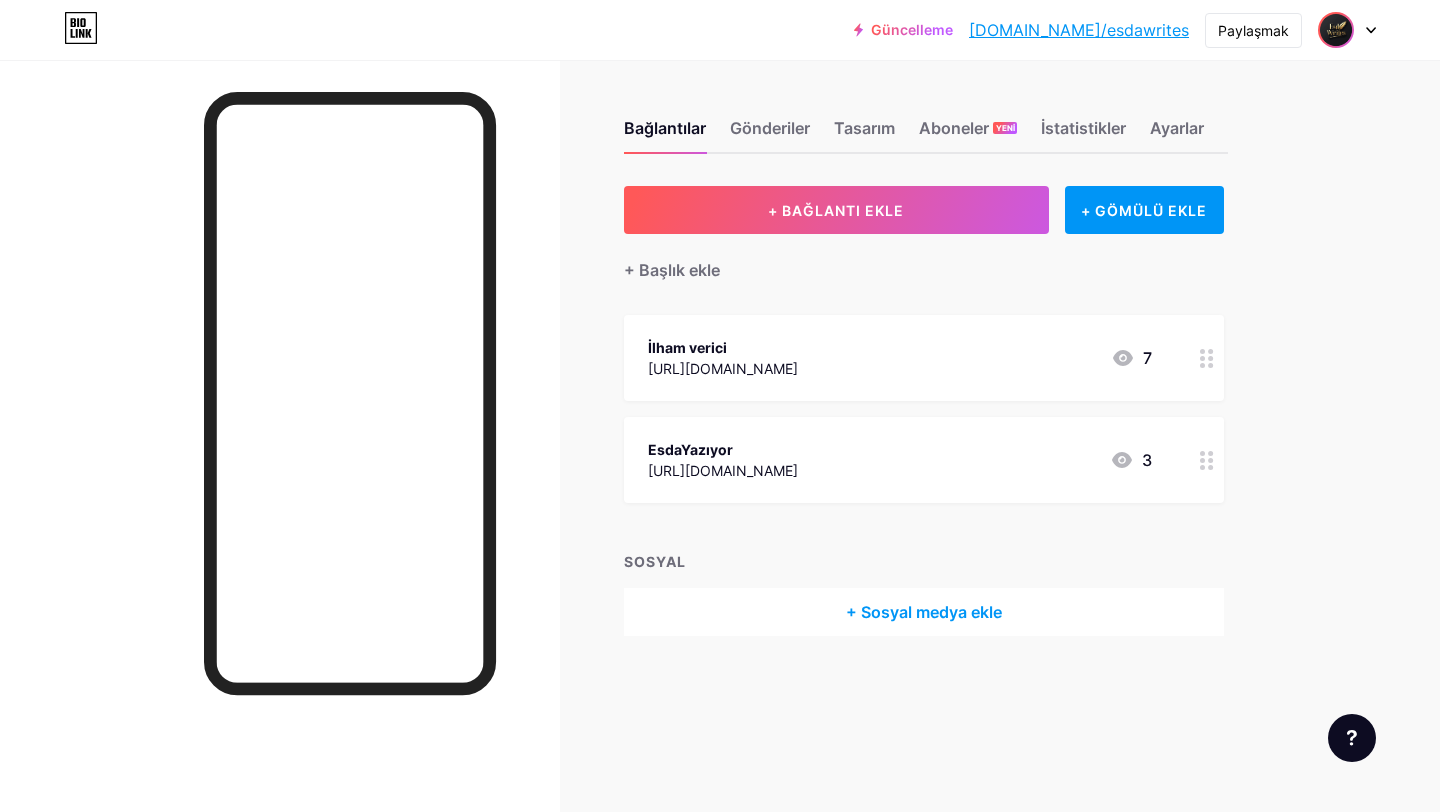 click at bounding box center (1336, 30) 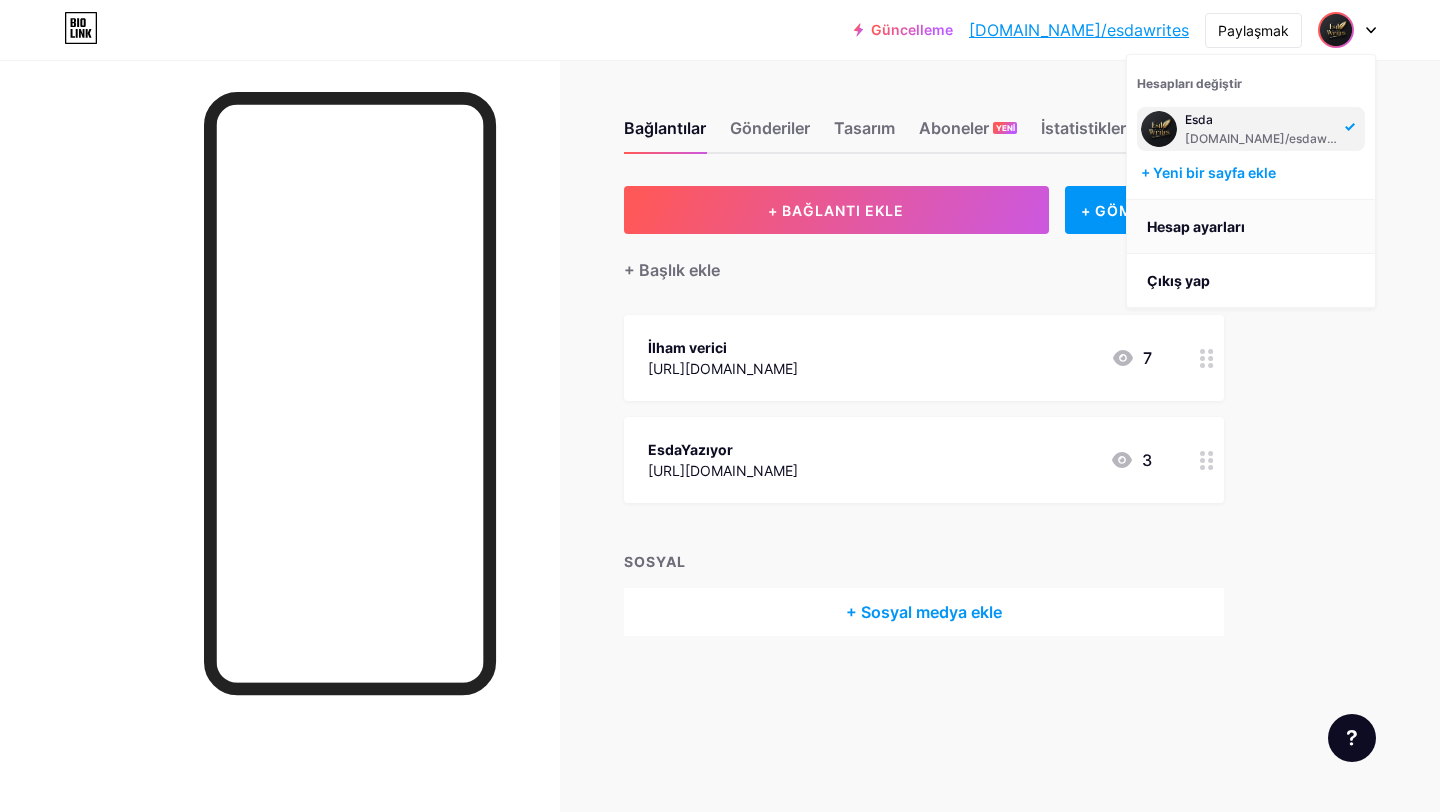 click on "Hesap ayarları" at bounding box center (1196, 226) 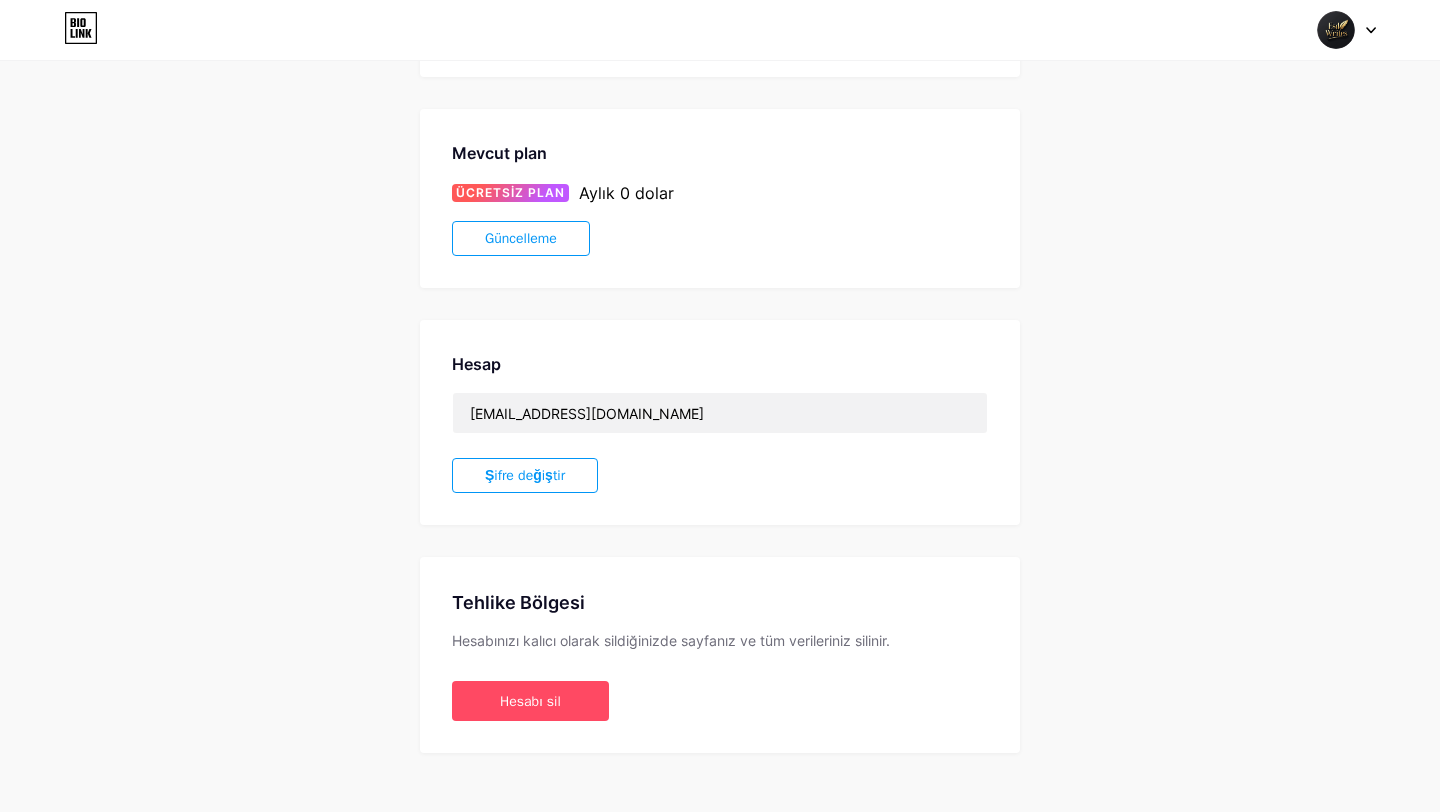 scroll, scrollTop: 303, scrollLeft: 0, axis: vertical 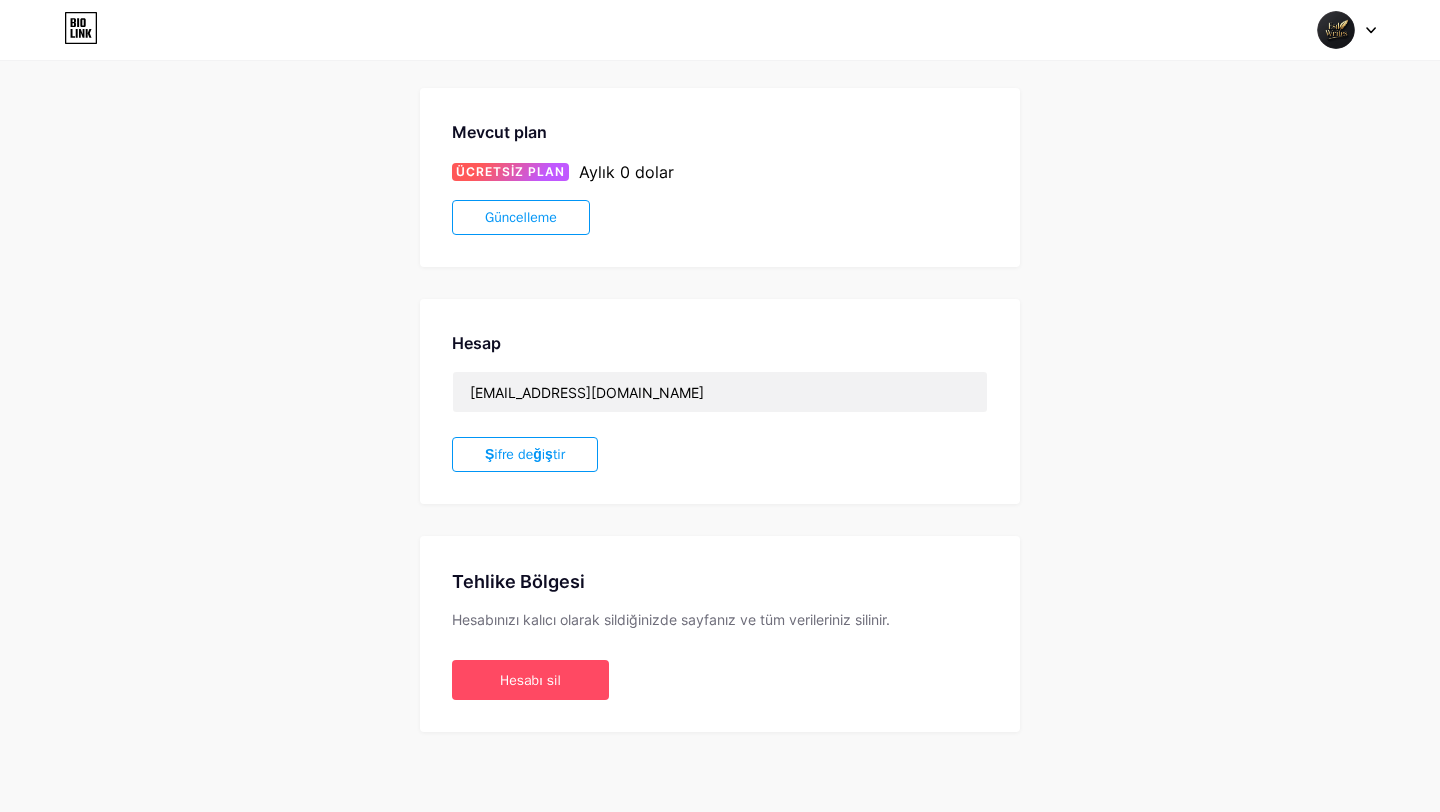 click at bounding box center (1336, 30) 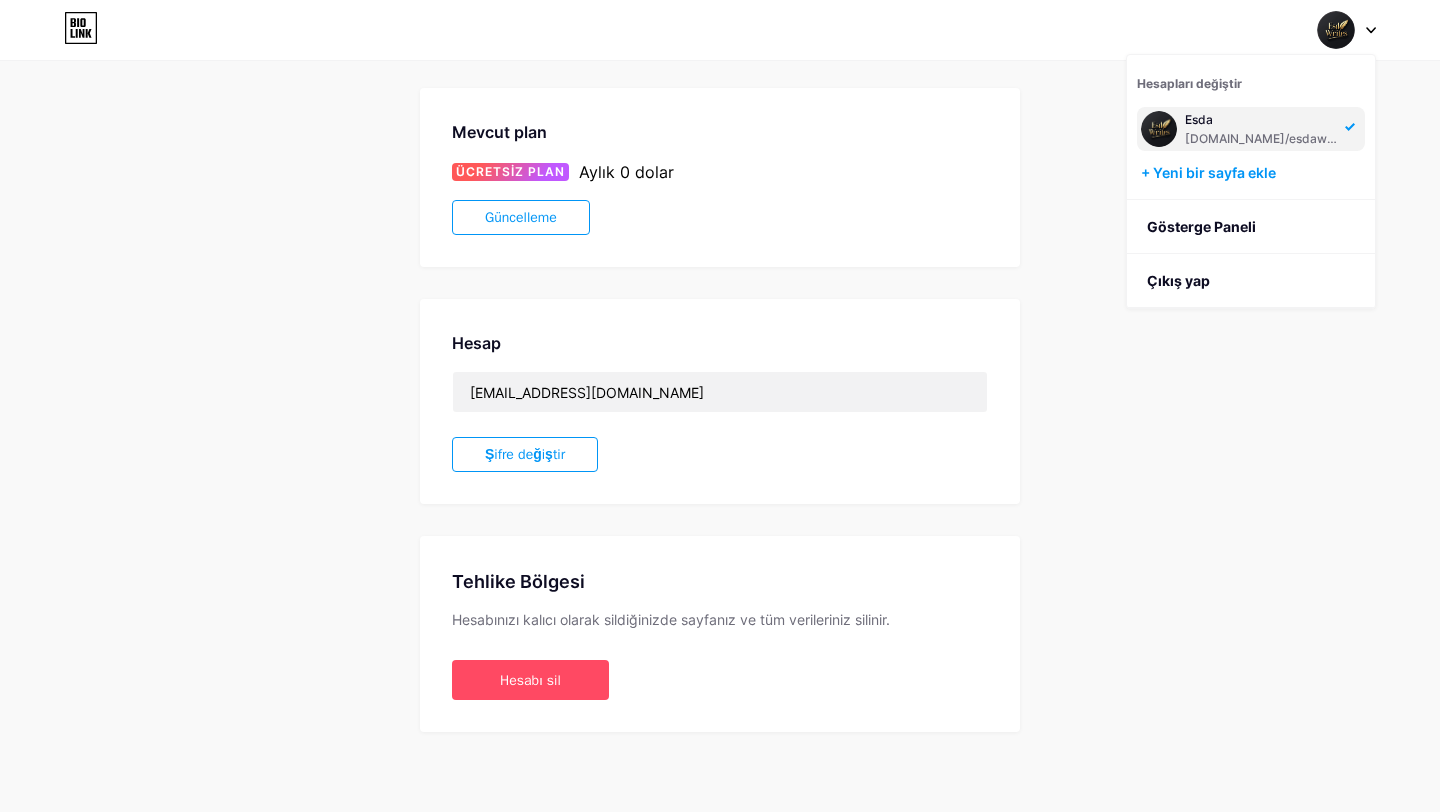 click on "Esda   bio.link/esdawrites" at bounding box center [1262, 129] 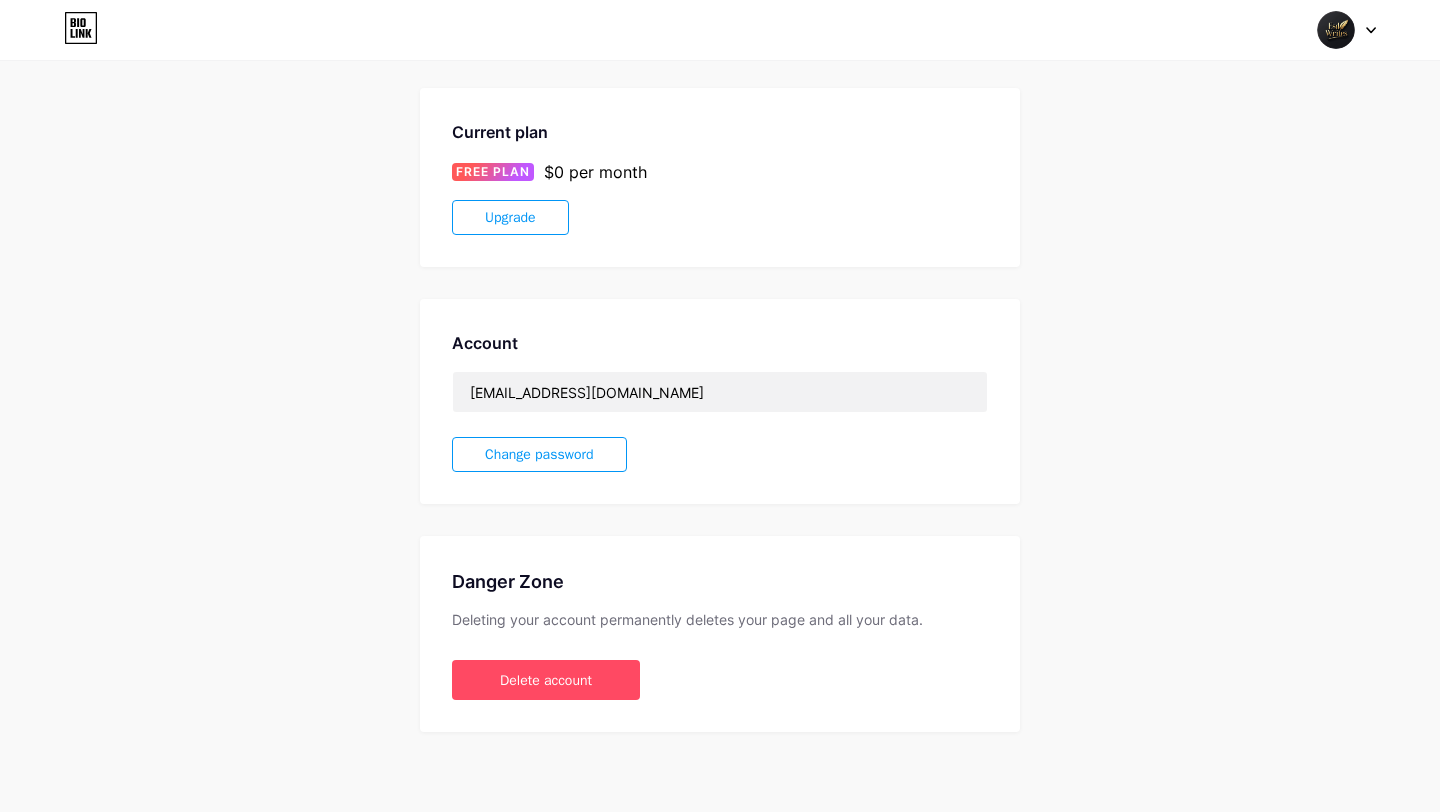 scroll, scrollTop: 0, scrollLeft: 0, axis: both 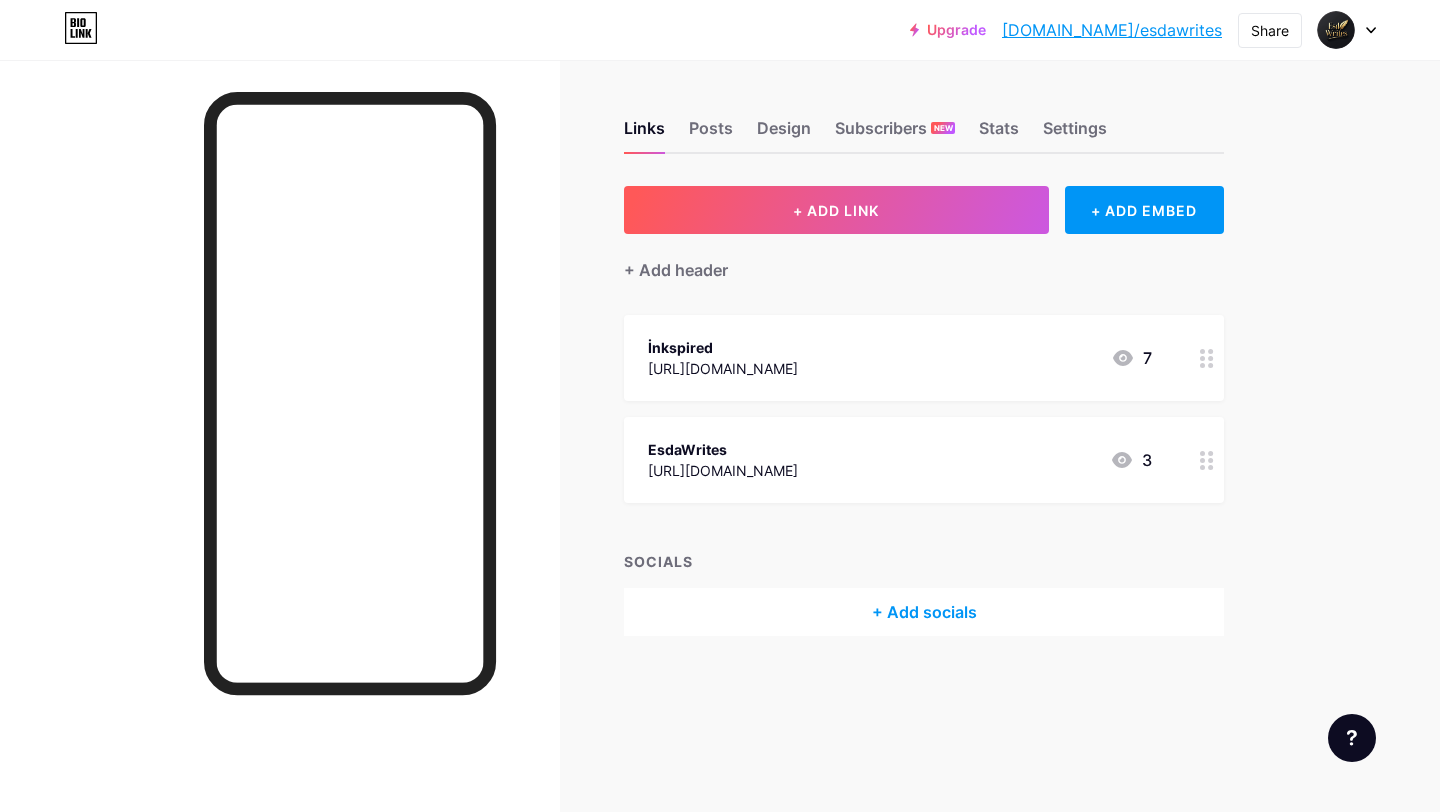 click at bounding box center [1347, 30] 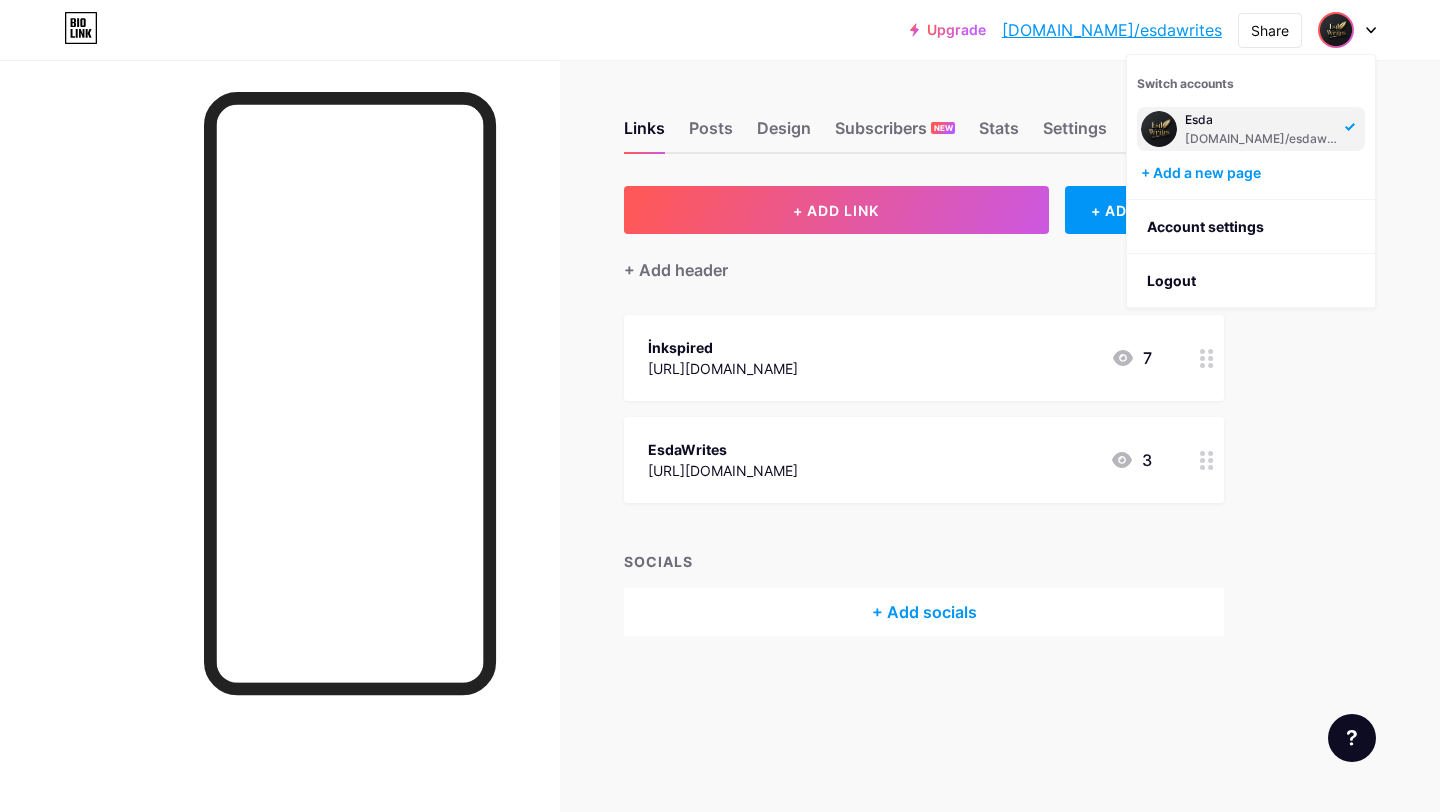 click on "Upgrade   bio.link/esdawr...   bio.link/esdawrites   Share               Switch accounts     Esda   bio.link/esdawrites       + Add a new page        Account settings   Logout   Link Copied
Links
Posts
Design
Subscribers
NEW
Stats
Settings       + ADD LINK     + ADD EMBED
+ Add header
İnkspired
https://getinkspired.com/tr/u/sedadncr/
7
EsdaWrites
https://www.instagram.com/esdawrites/
3
SOCIALS     + Add socials                       Feature requests             Help center         Contact support" at bounding box center (720, 406) 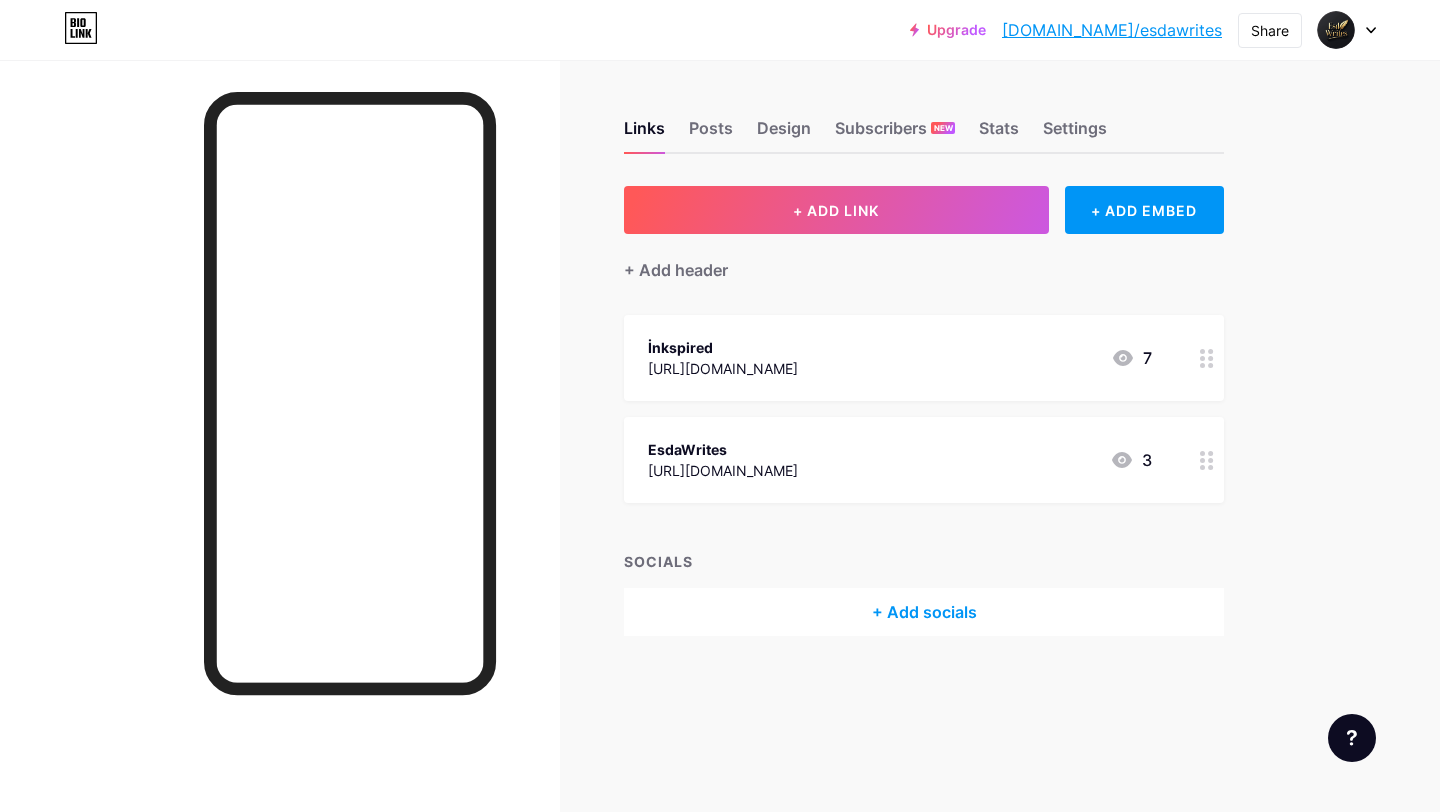 click on "+ Add socials" at bounding box center [924, 612] 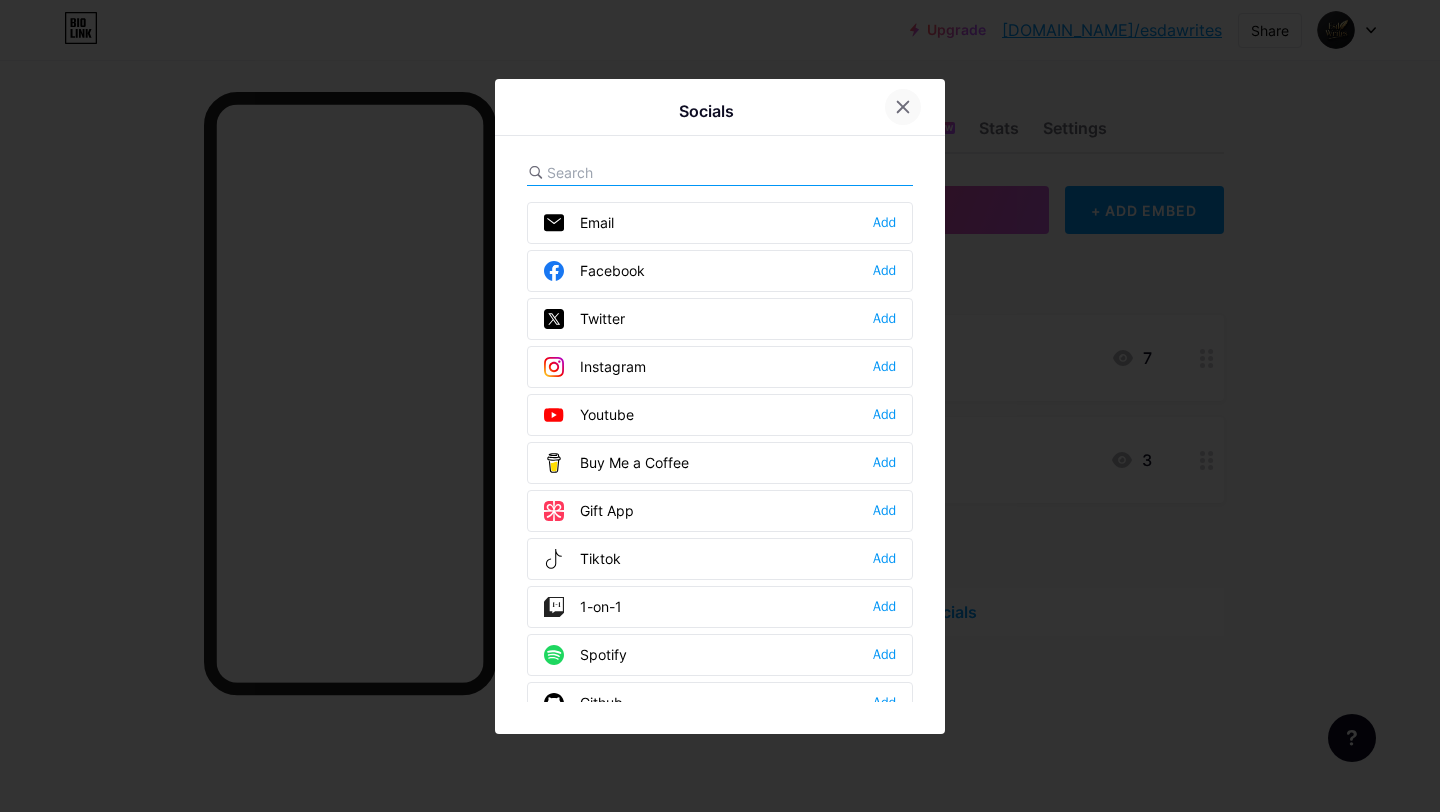 click at bounding box center [903, 107] 